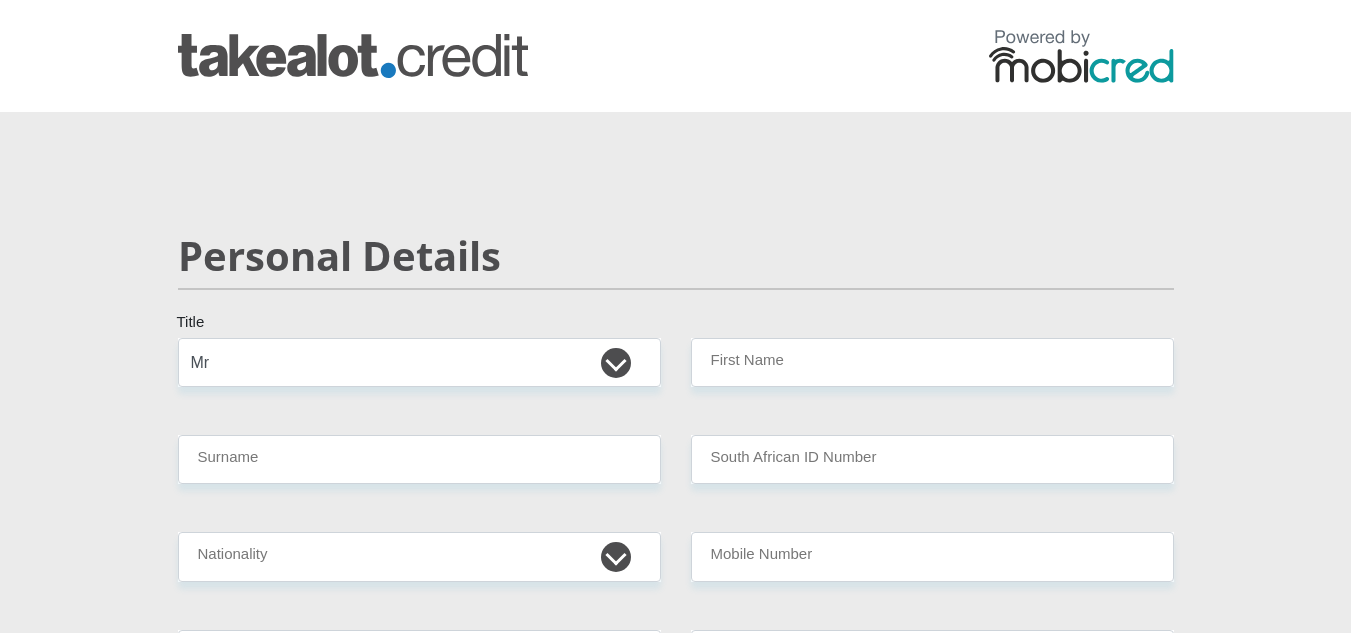 select on "Mr" 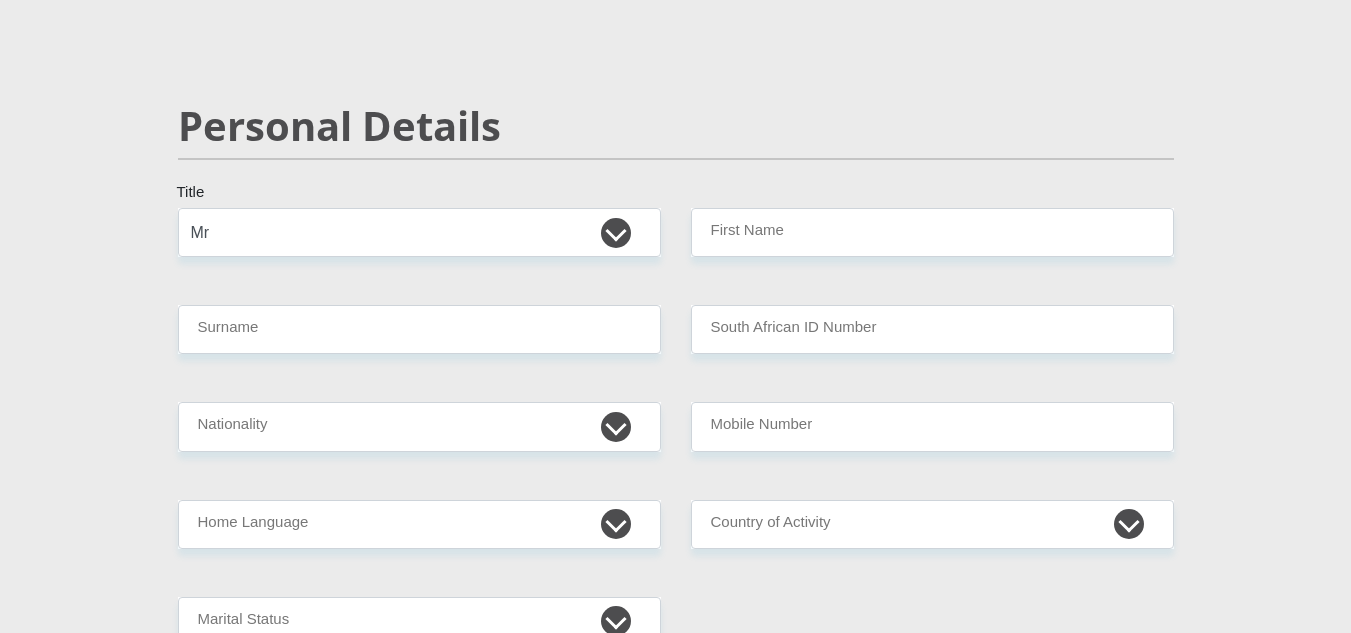 scroll, scrollTop: 133, scrollLeft: 0, axis: vertical 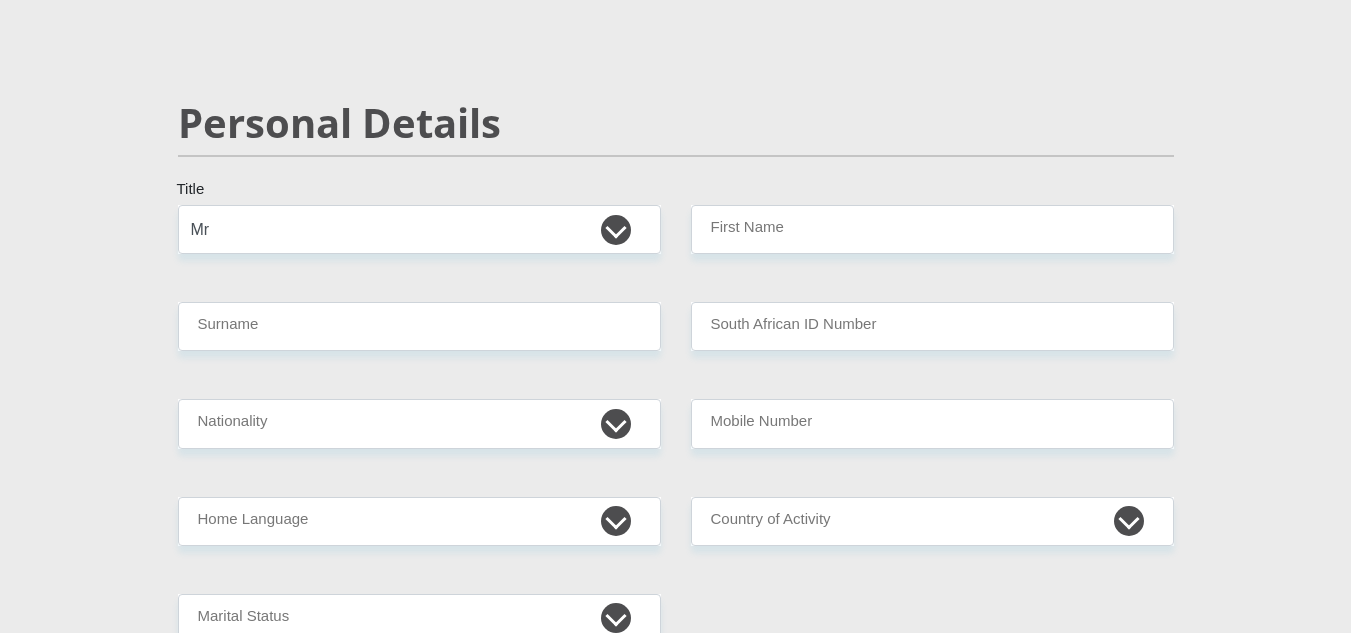 click on "First Name" at bounding box center (932, 229) 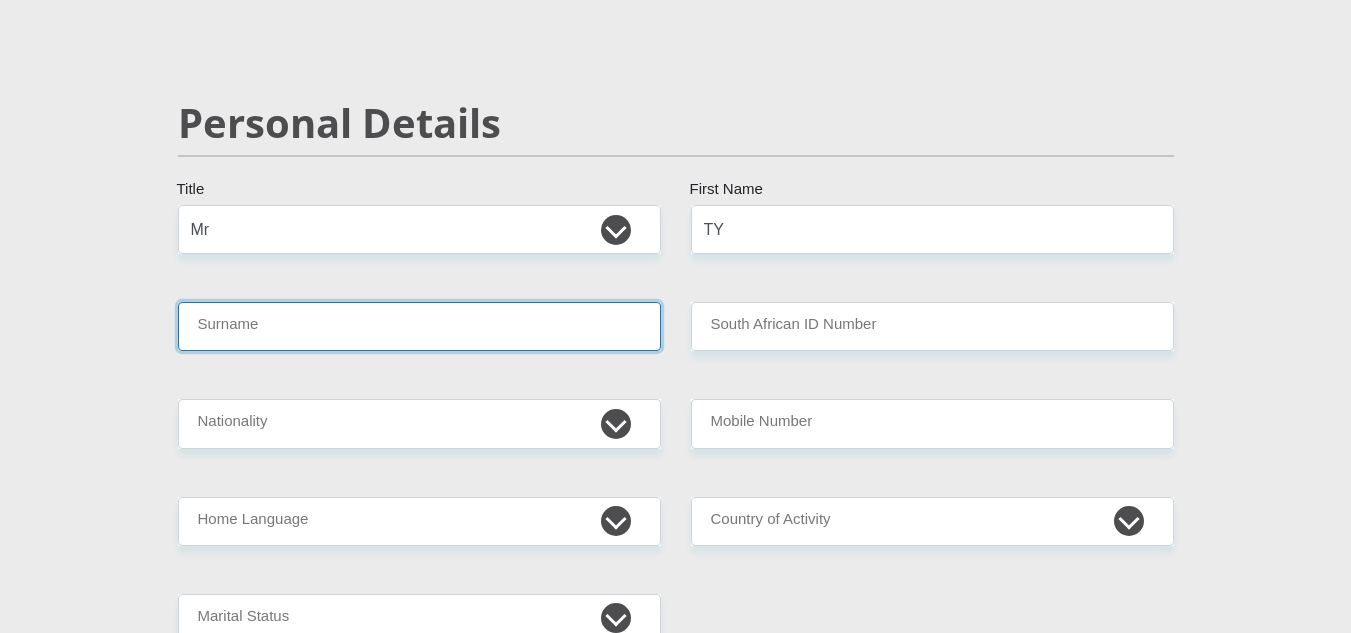 type on "TY" 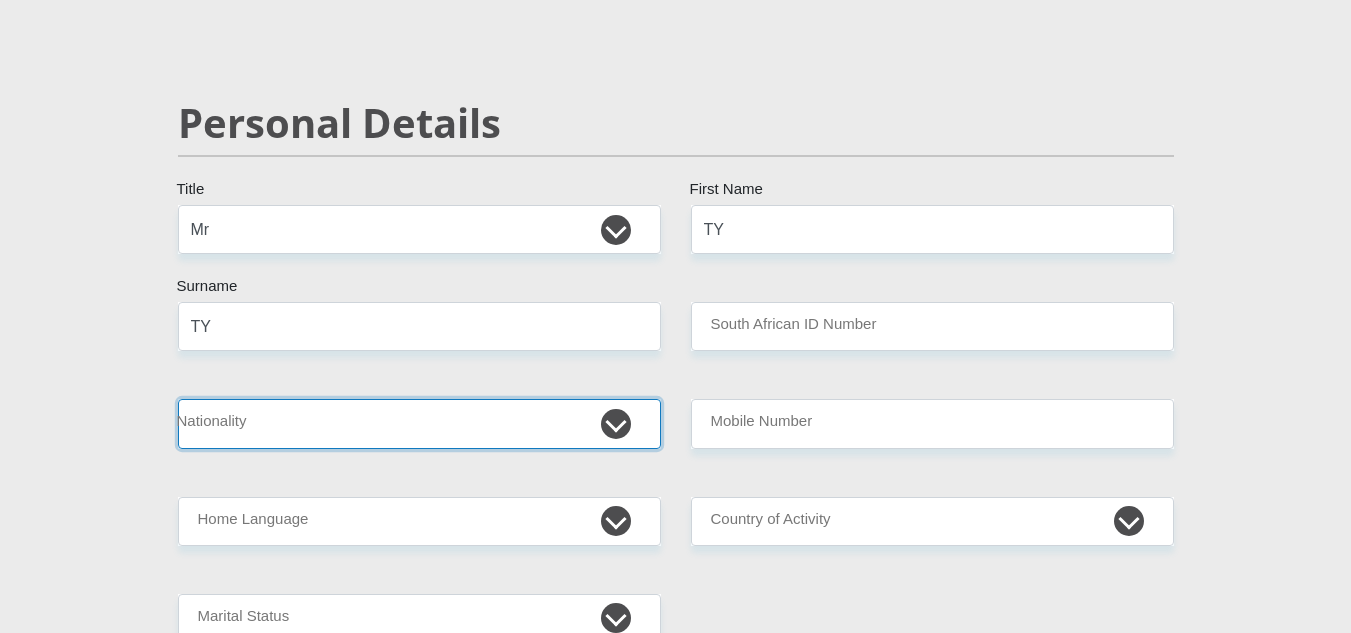 select on "ZAF" 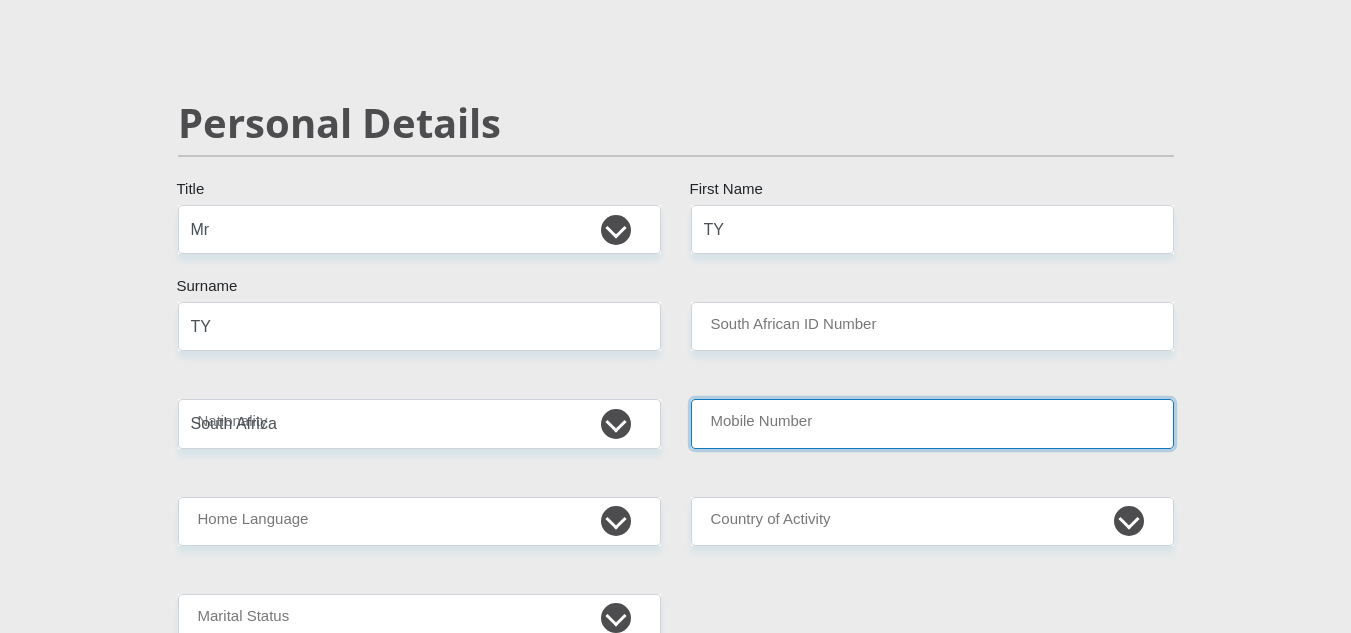 type on "[PHONE]" 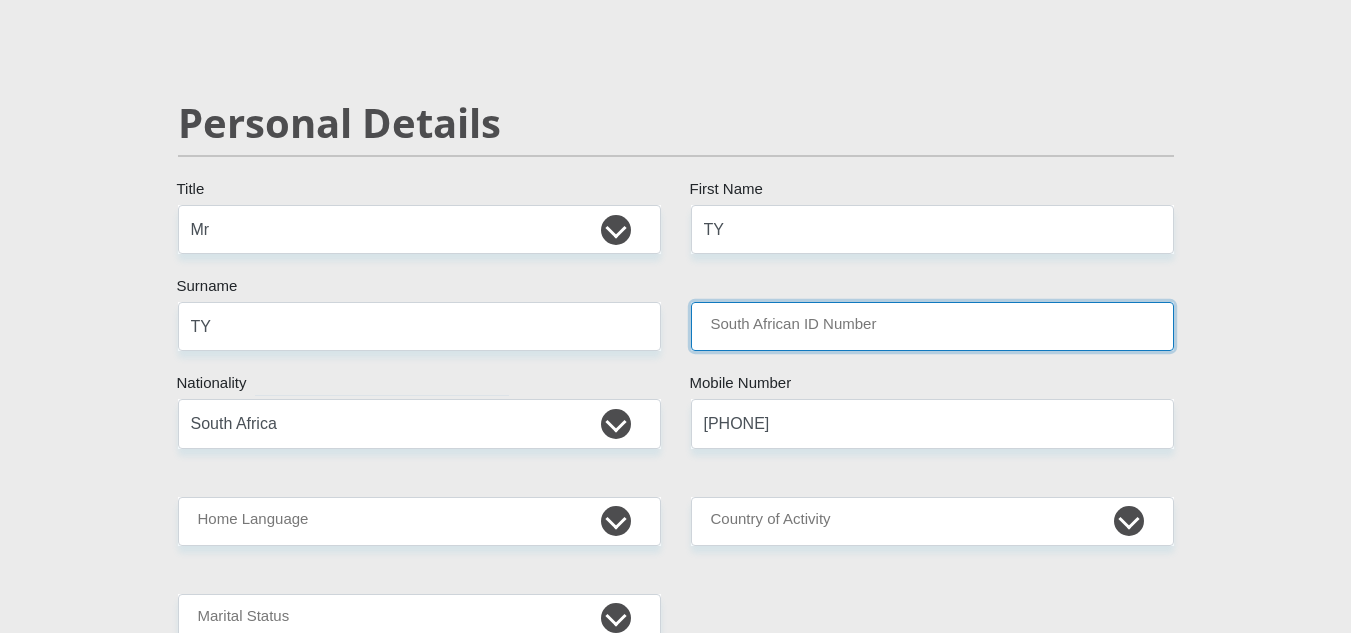 click on "South African ID Number" at bounding box center [932, 326] 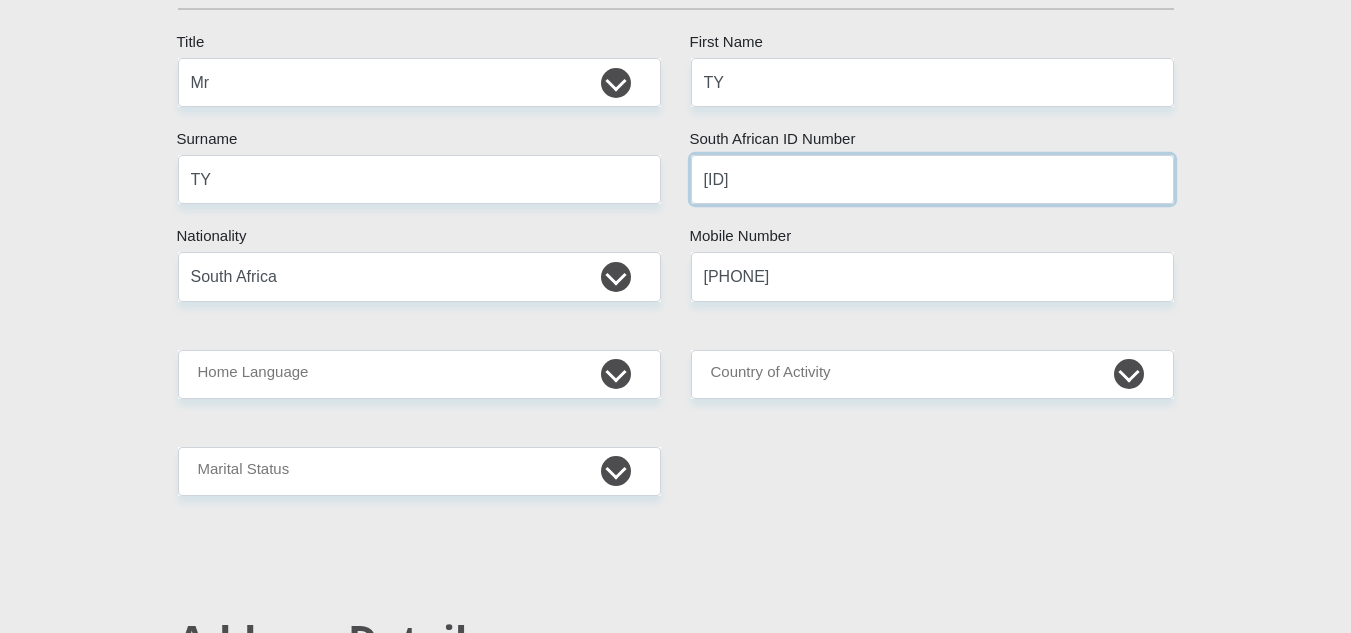 scroll, scrollTop: 333, scrollLeft: 0, axis: vertical 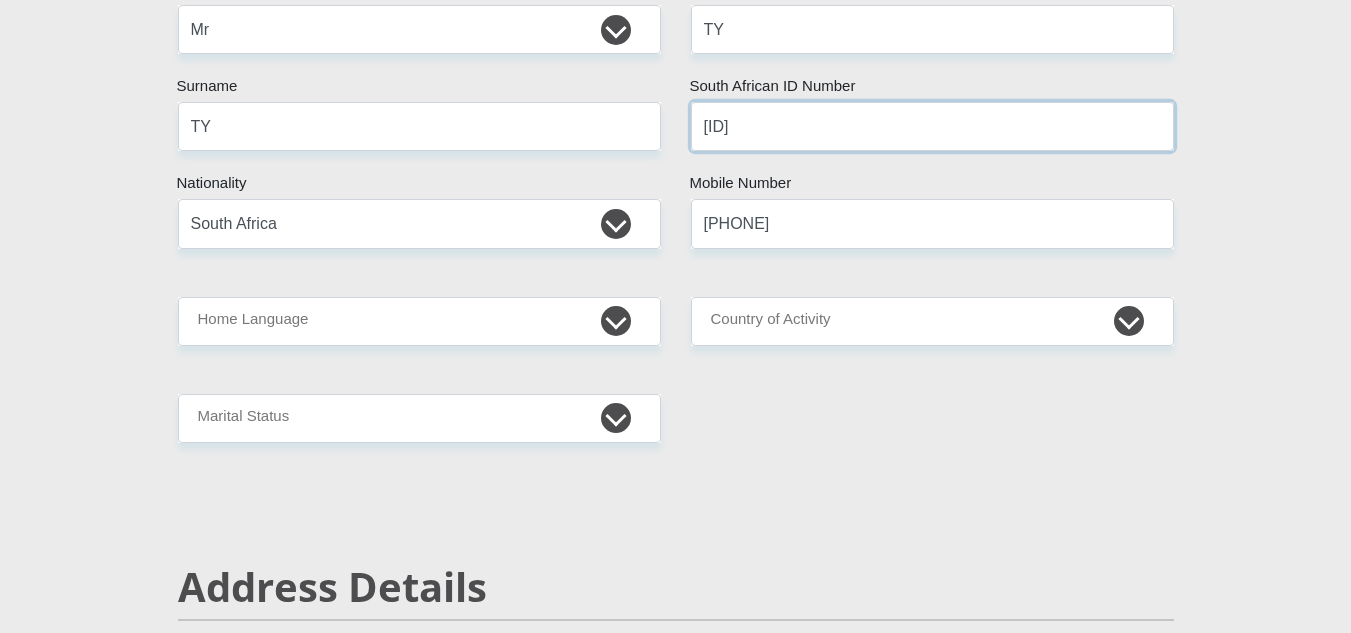 type on "[ID]" 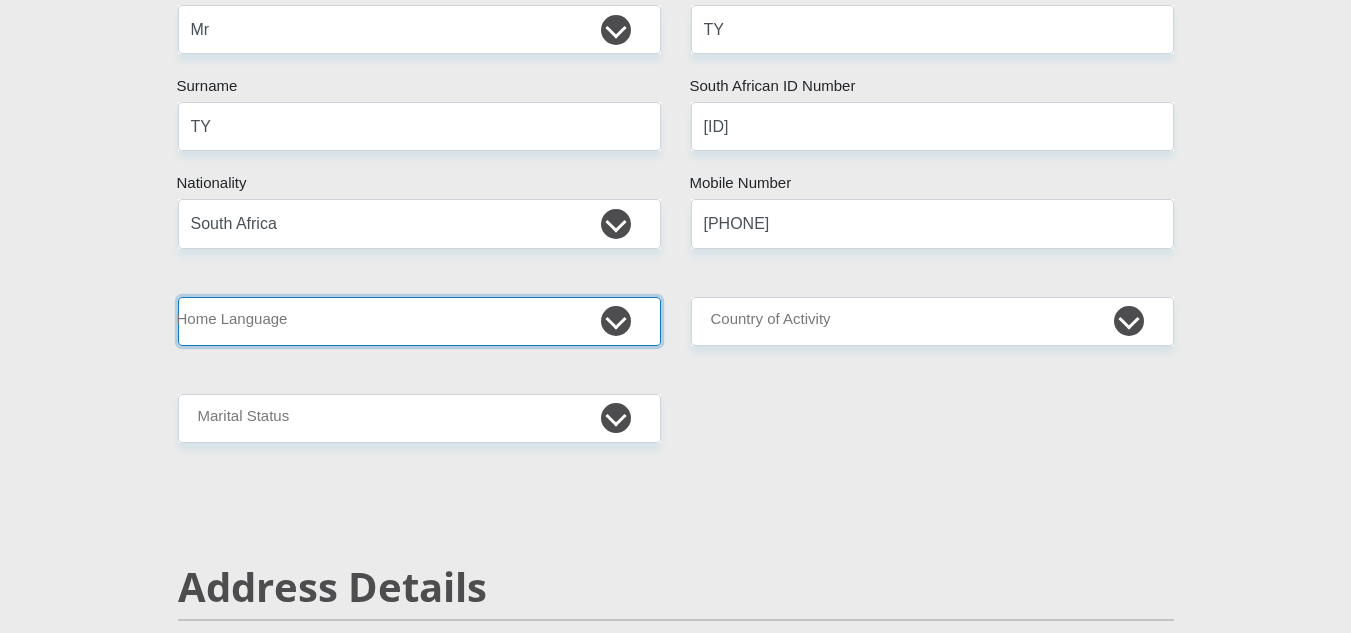 click on "Afrikaans
English
Sepedi
South Ndebele
Southern Sotho
Swati
Tsonga
Tswana
Venda
Xhosa
Zulu
Other" at bounding box center [419, 321] 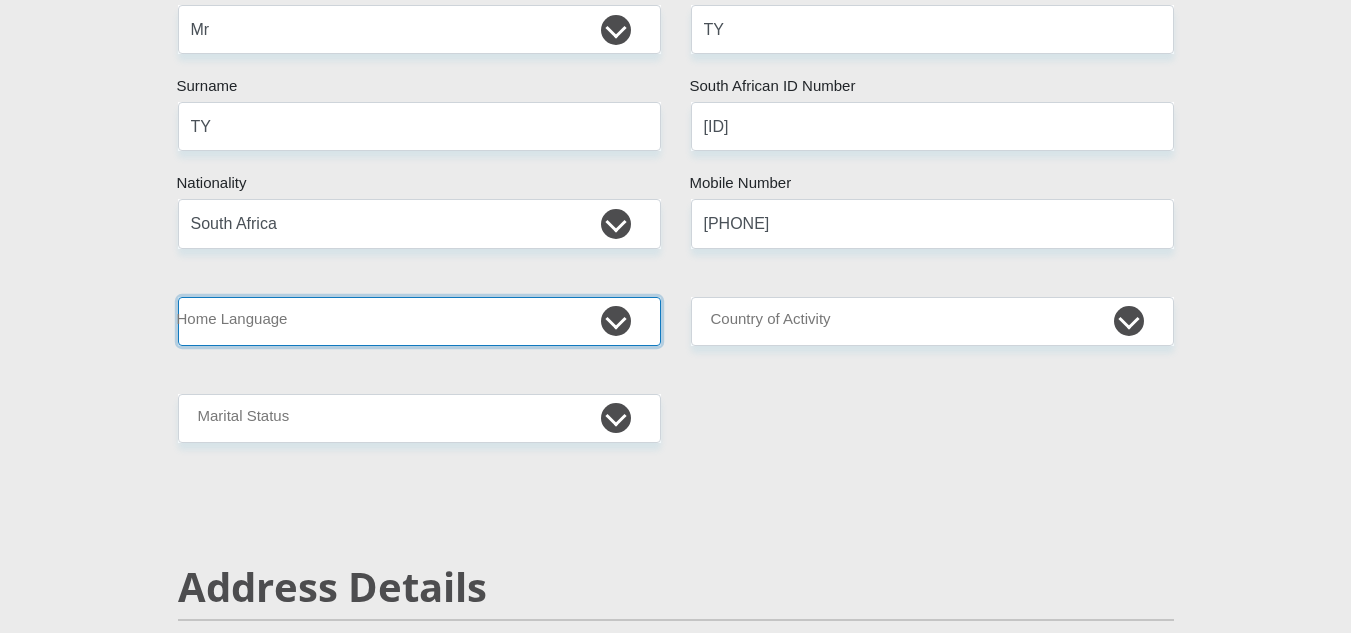 select on "eng" 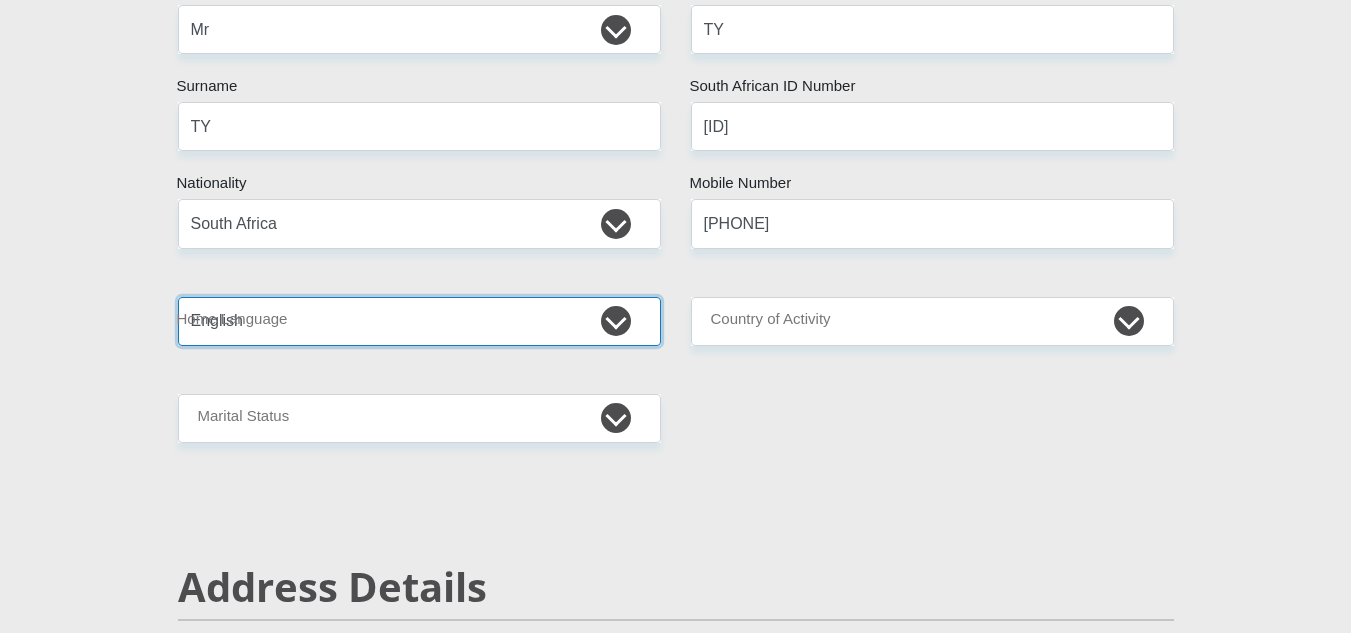 click on "Afrikaans
English
Sepedi
South Ndebele
Southern Sotho
Swati
Tsonga
Tswana
Venda
Xhosa
Zulu
Other" at bounding box center [419, 321] 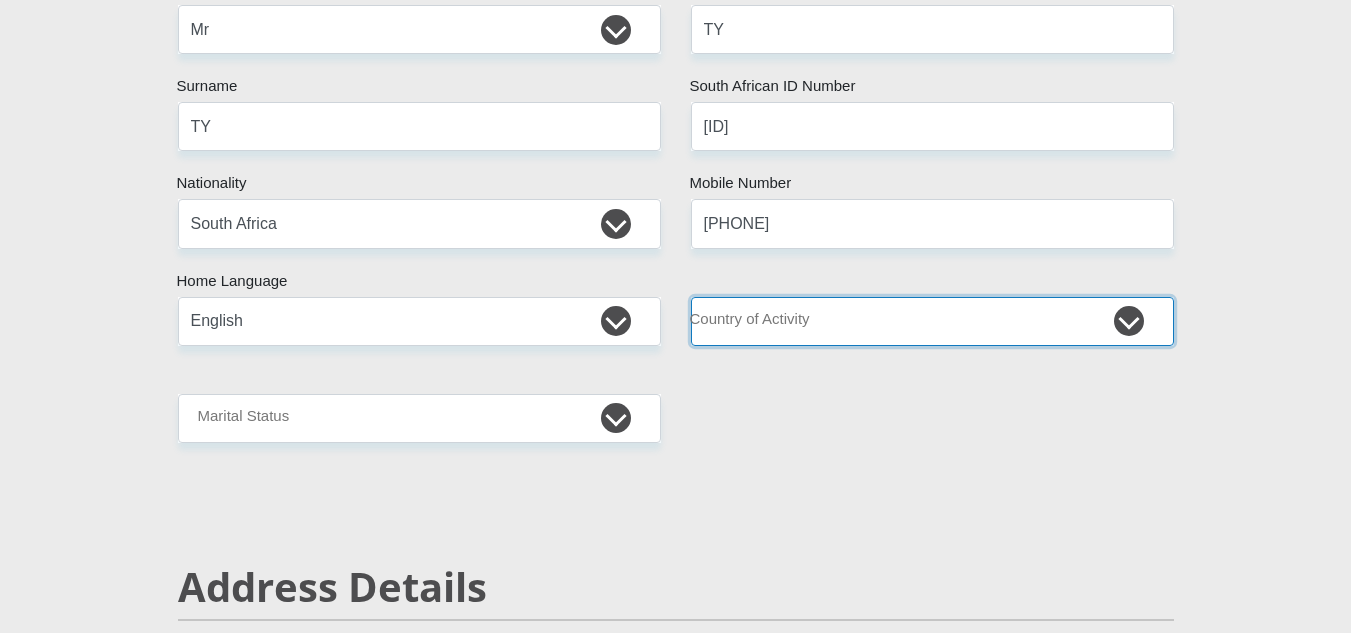 click on "South Africa
Afghanistan
Aland Islands
Albania
Algeria
America Samoa
American Virgin Islands
Andorra
Angola
Anguilla
Antarctica
Antigua and Barbuda
Argentina
Armenia
Aruba
Ascension Island
Australia
Austria
Azerbaijan
Chad" at bounding box center [932, 321] 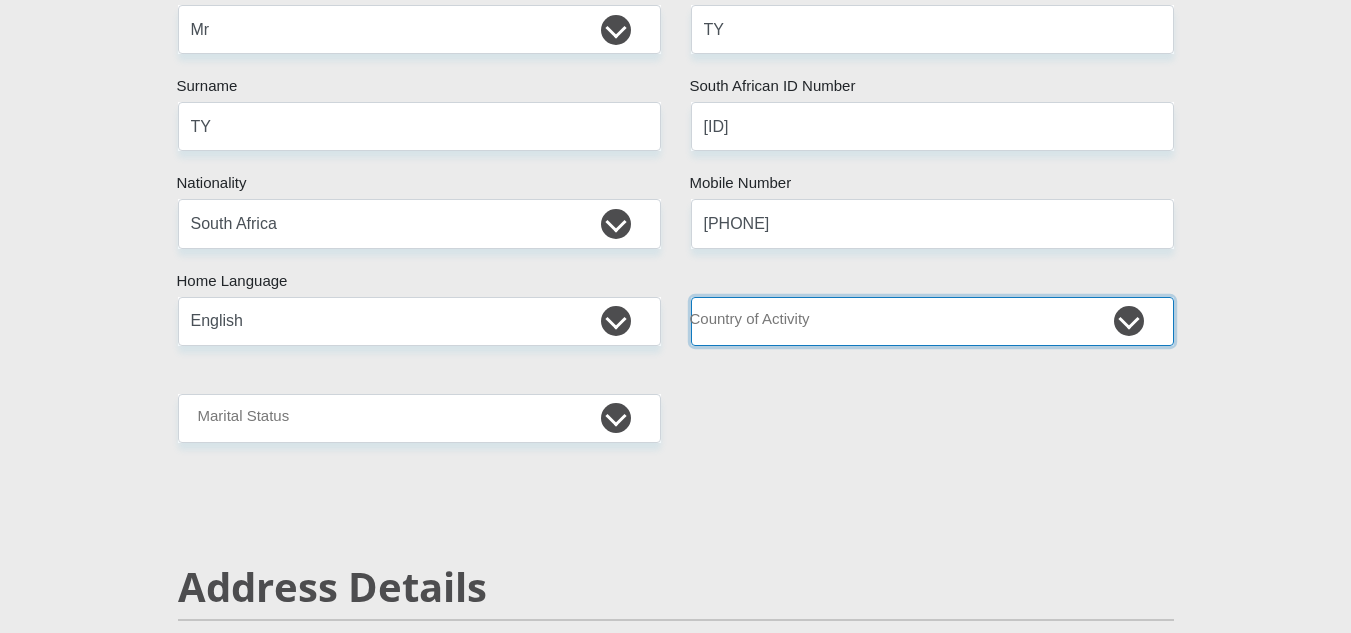 select on "ZAF" 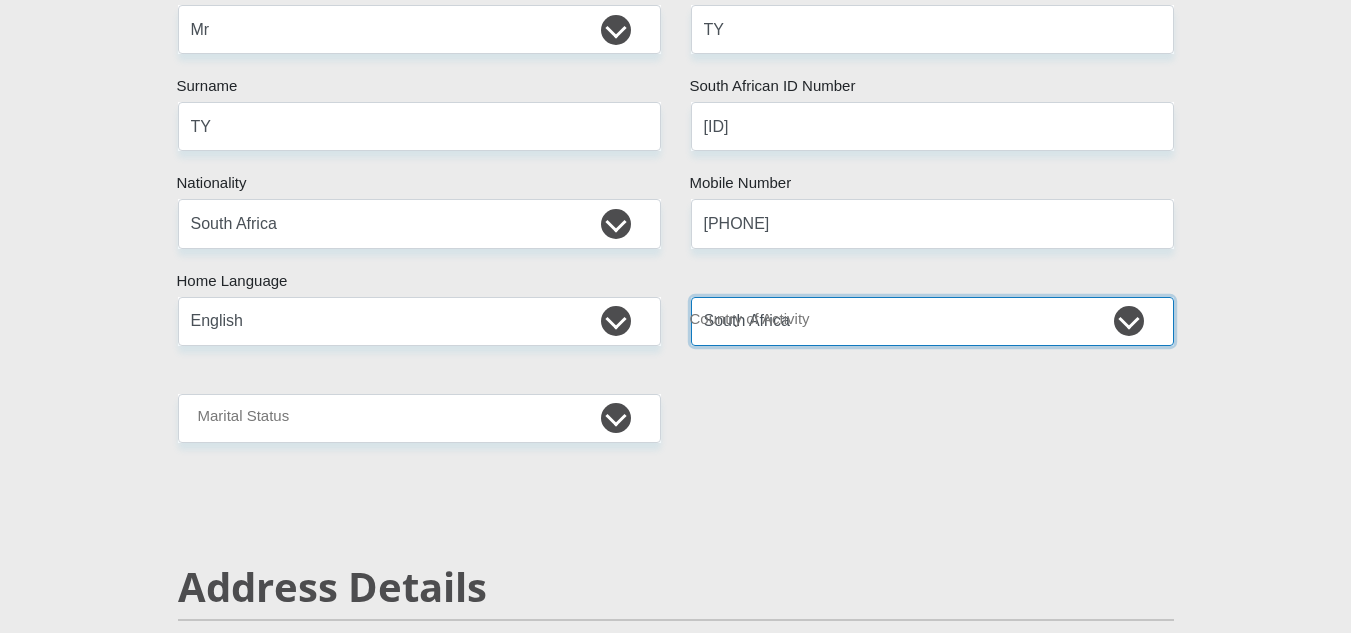 click on "South Africa
Afghanistan
Aland Islands
Albania
Algeria
America Samoa
American Virgin Islands
Andorra
Angola
Anguilla
Antarctica
Antigua and Barbuda
Argentina
Armenia
Aruba
Ascension Island
Australia
Austria
Azerbaijan
Chad" at bounding box center (932, 321) 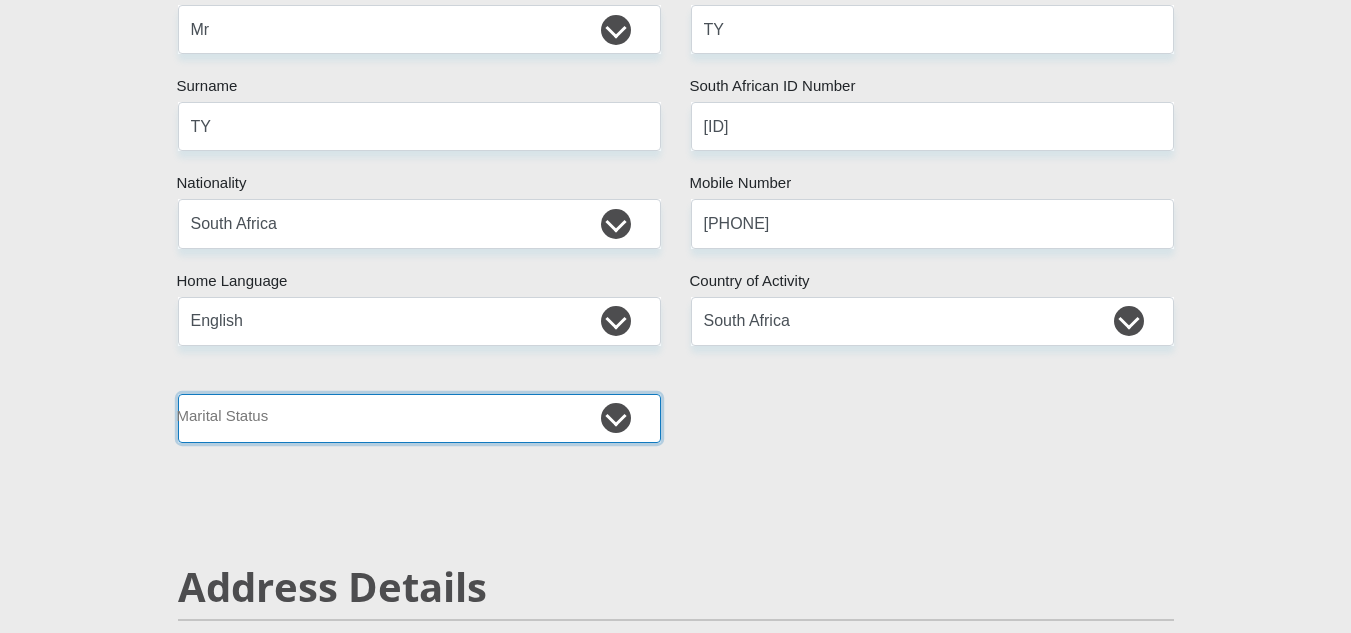 drag, startPoint x: 448, startPoint y: 415, endPoint x: 439, endPoint y: 404, distance: 14.21267 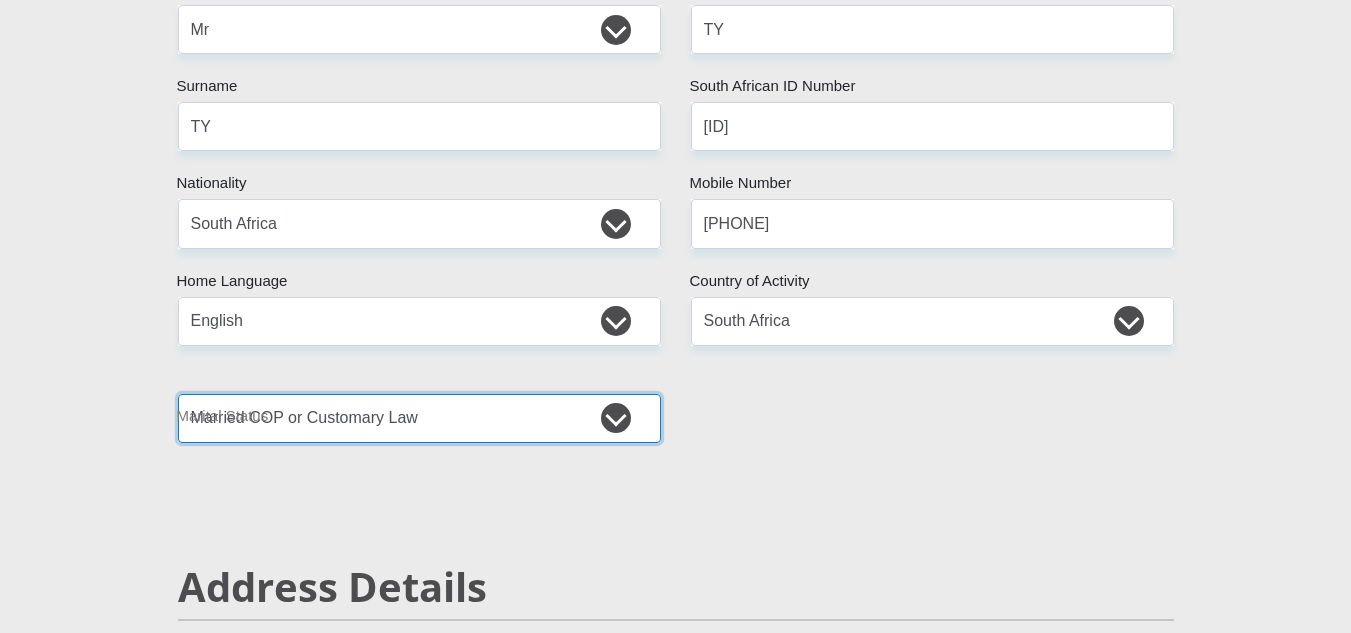 click on "Married ANC
Single
Divorced
Widowed
Married COP or Customary Law" at bounding box center [419, 418] 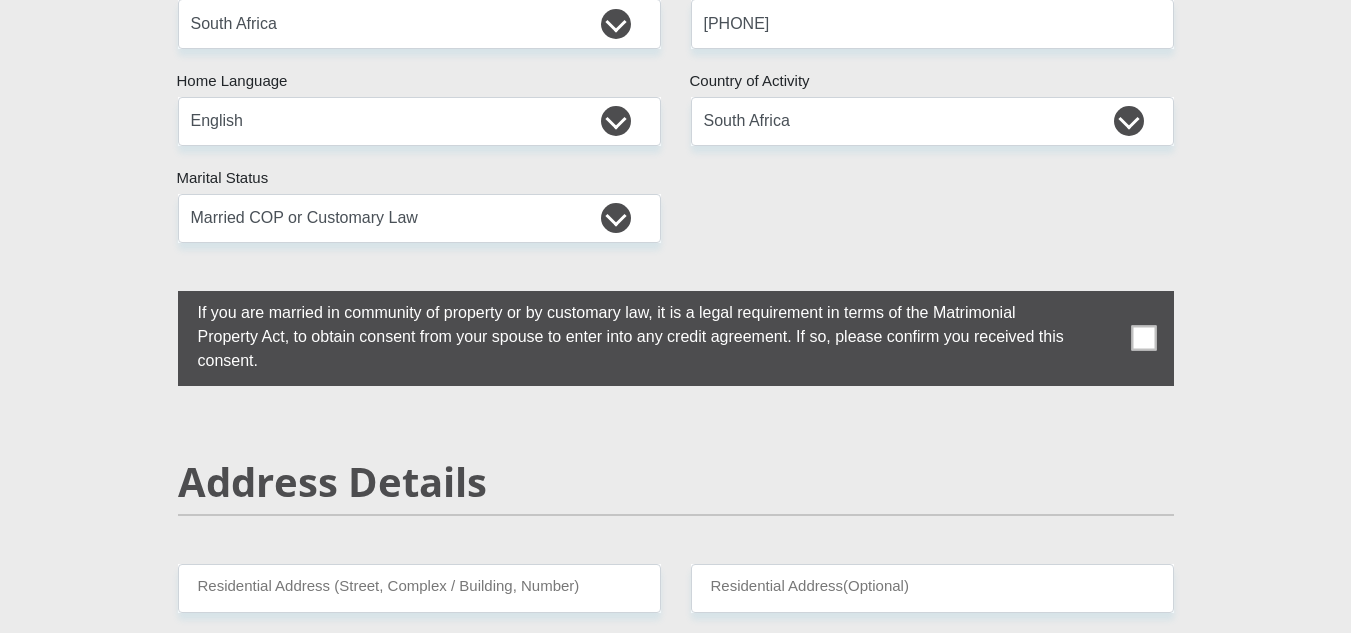 click at bounding box center [1143, 338] 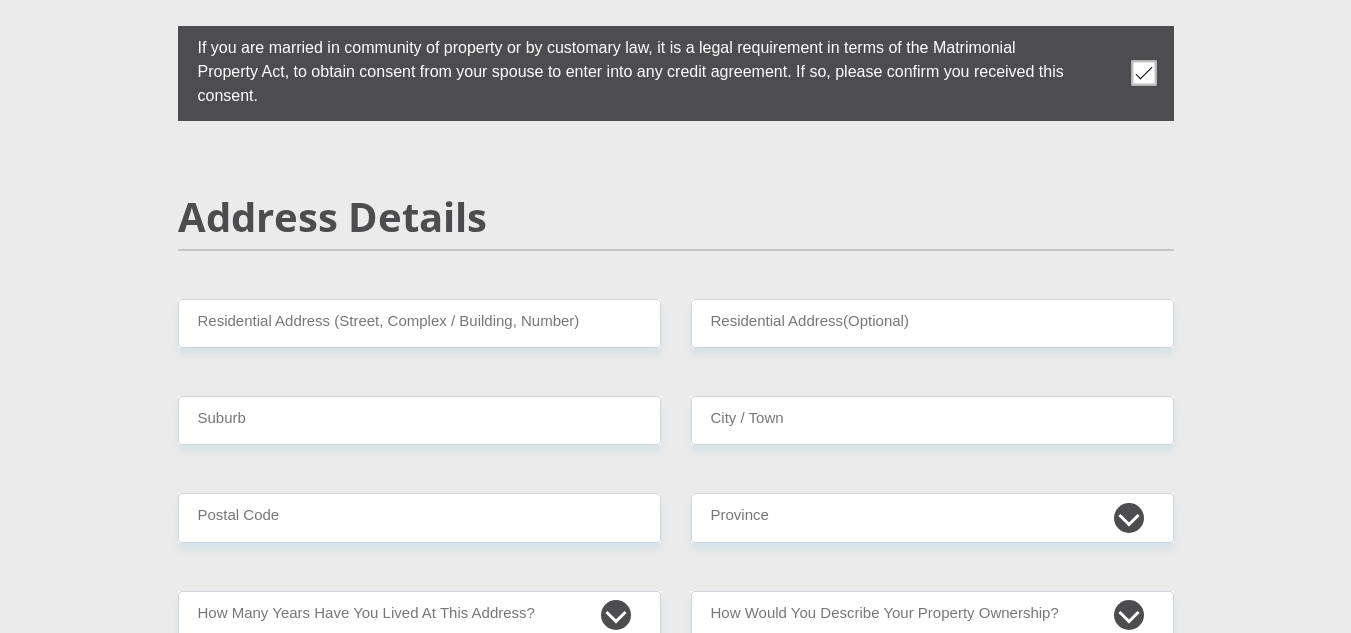 scroll, scrollTop: 867, scrollLeft: 0, axis: vertical 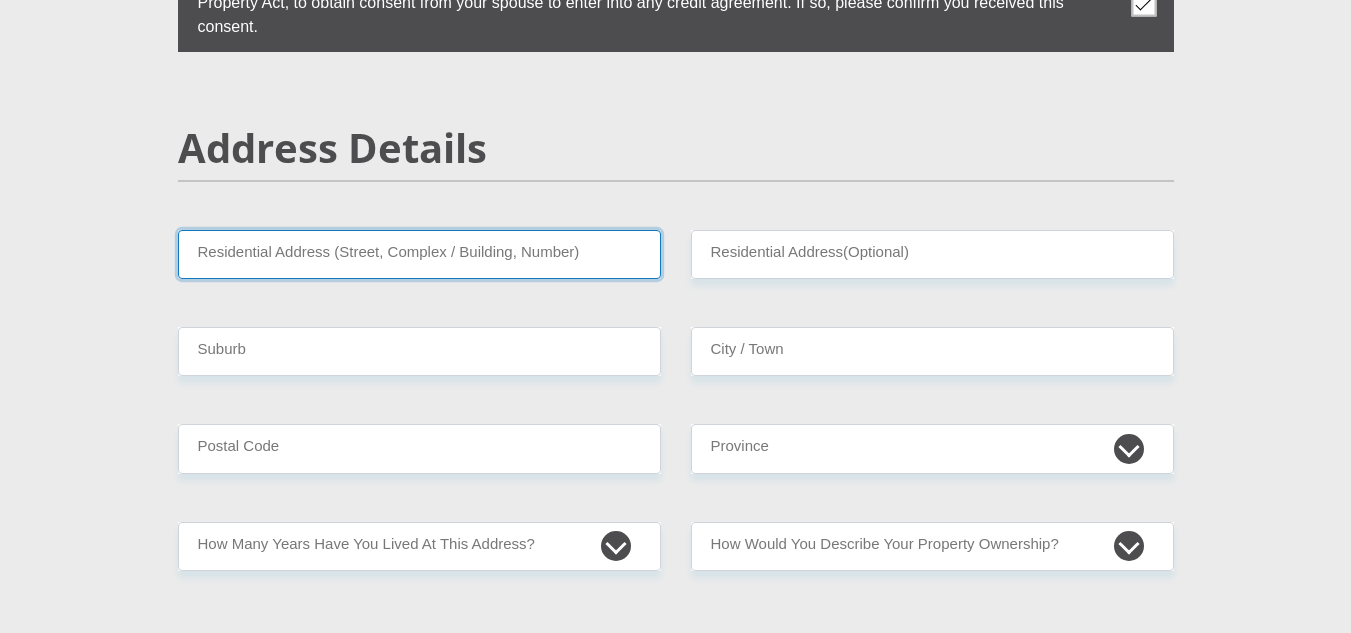 click on "Residential Address (Street, Complex / Building, Number)" at bounding box center (419, 254) 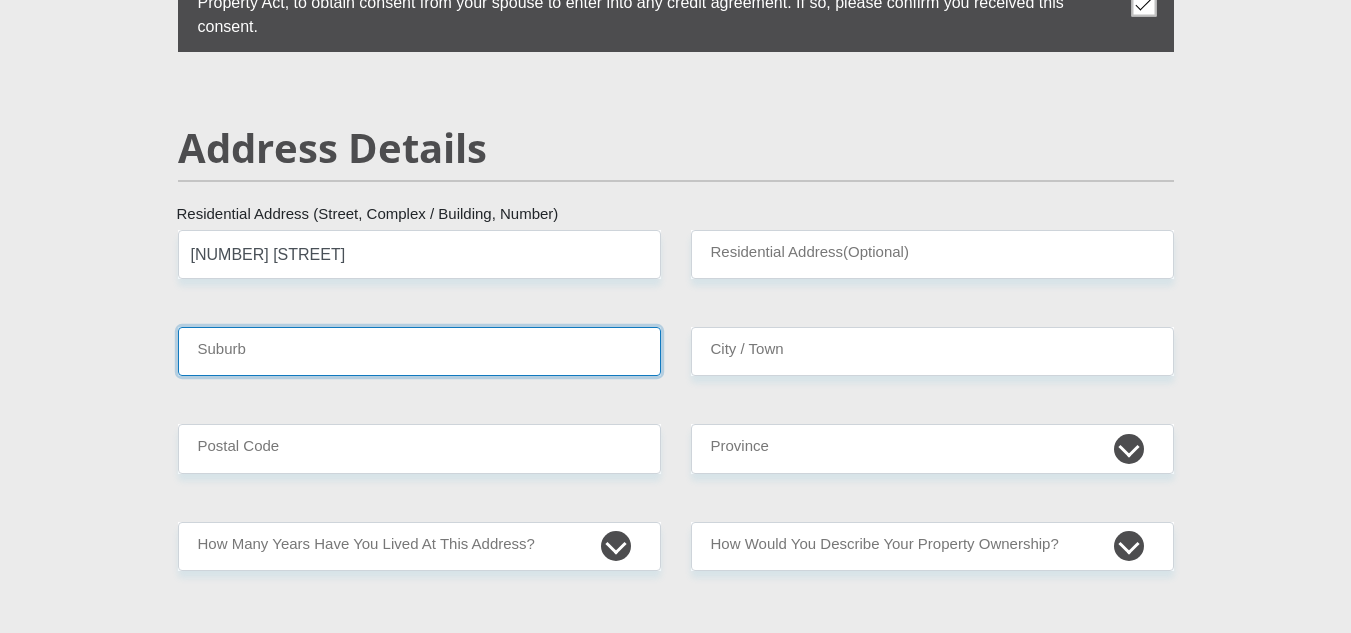type on "[REGION]" 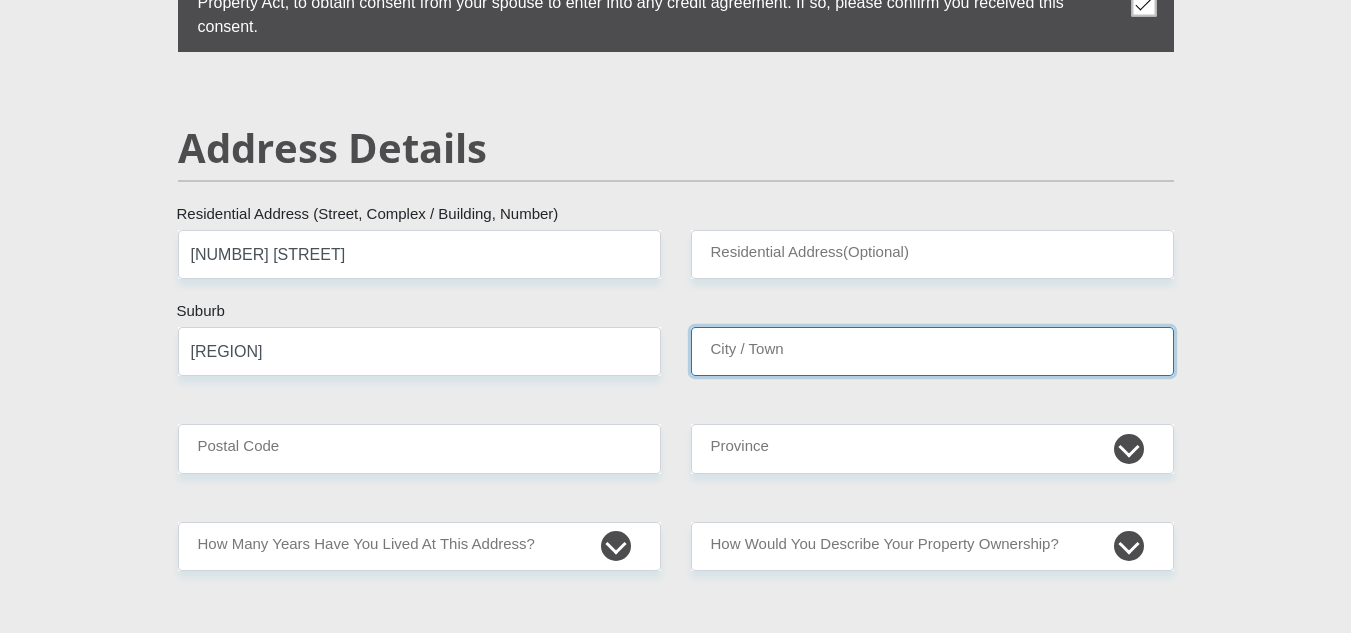 type on "[REGION]" 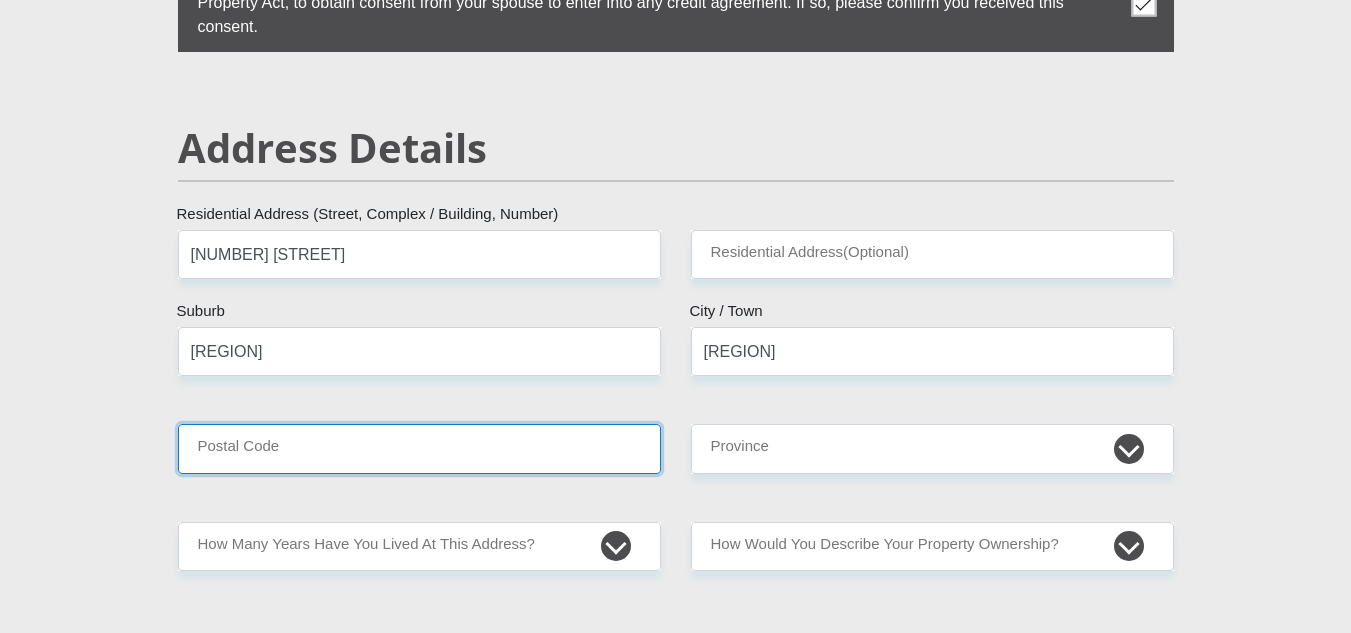 type on "[PHONE]" 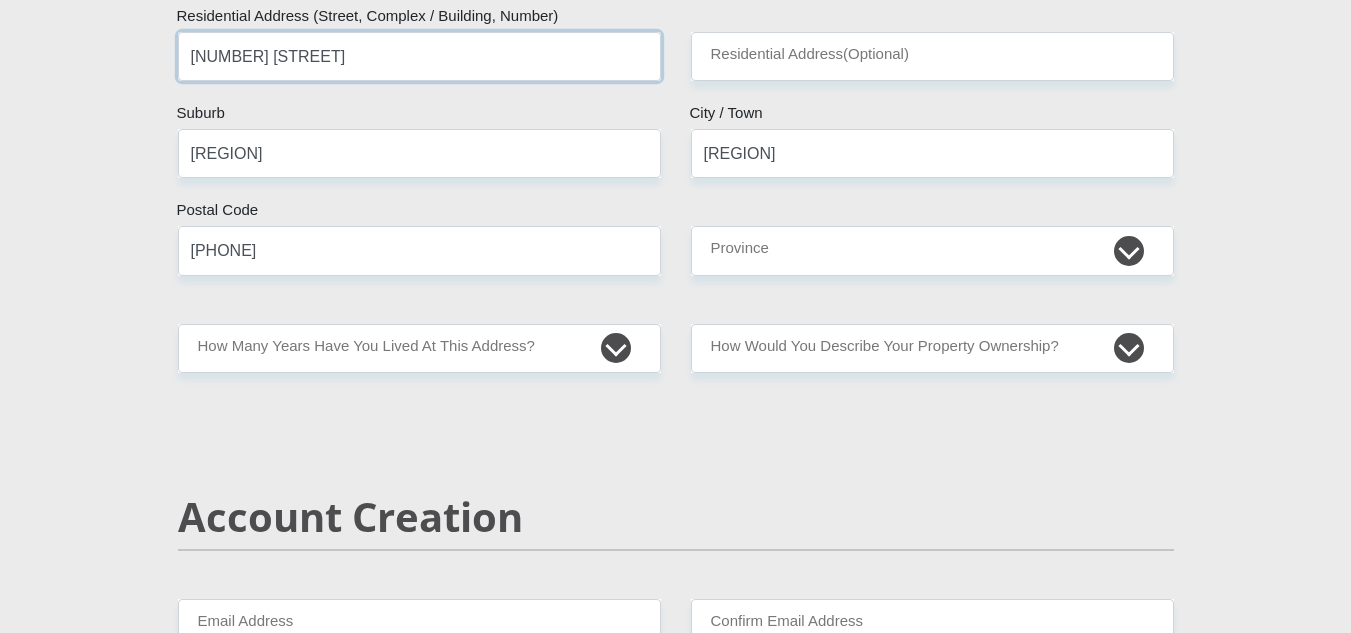 scroll, scrollTop: 1067, scrollLeft: 0, axis: vertical 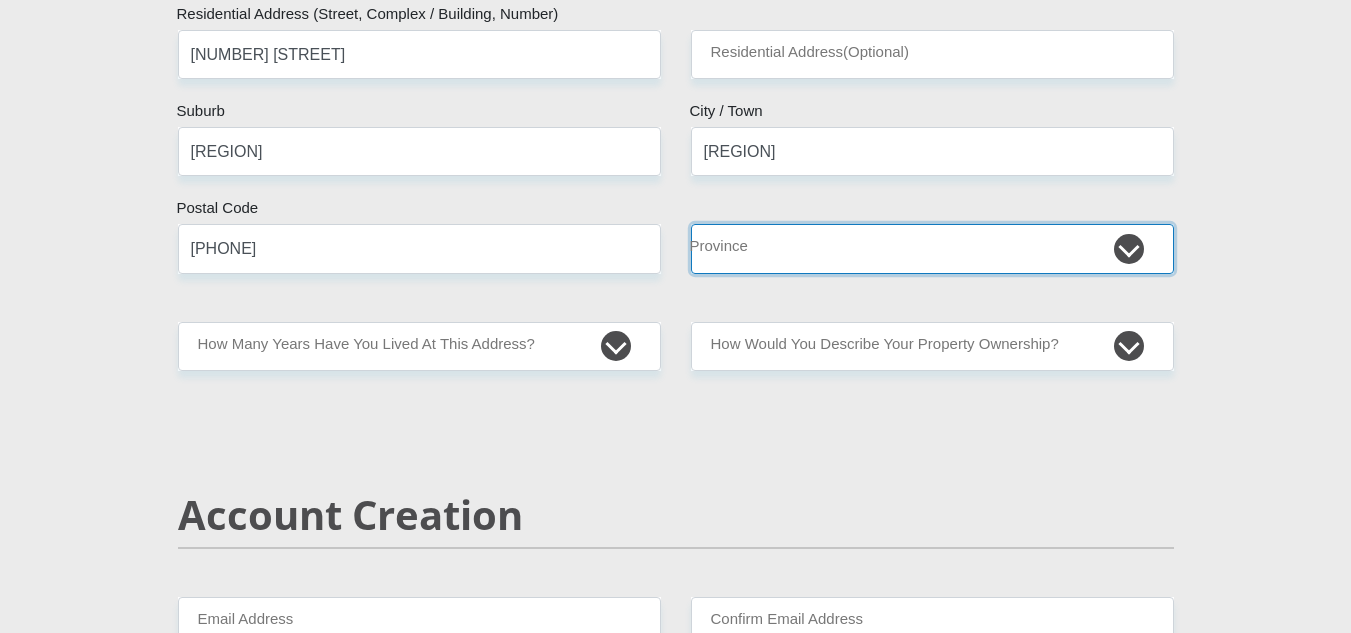 click on "Eastern Cape
Free State
Gauteng
KwaZulu-Natal
Limpopo
Mpumalanga
Northern Cape
North West
Western Cape" at bounding box center [932, 248] 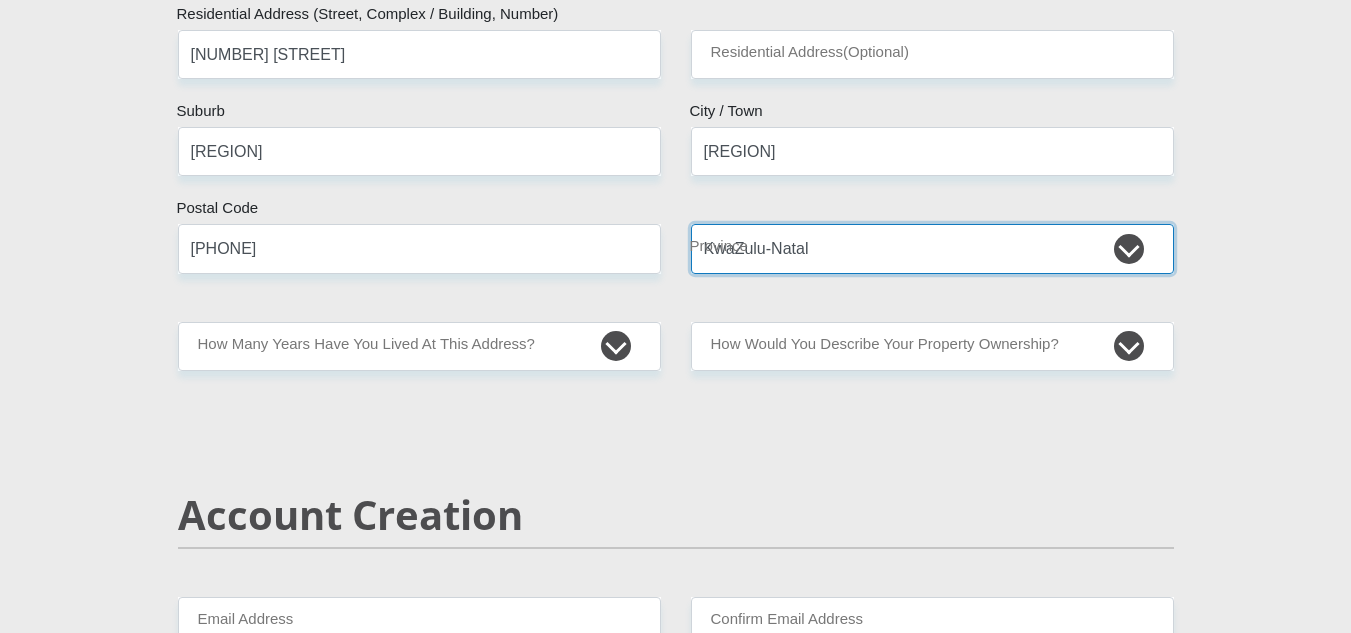 click on "Eastern Cape
Free State
Gauteng
KwaZulu-Natal
Limpopo
Mpumalanga
Northern Cape
North West
Western Cape" at bounding box center [932, 248] 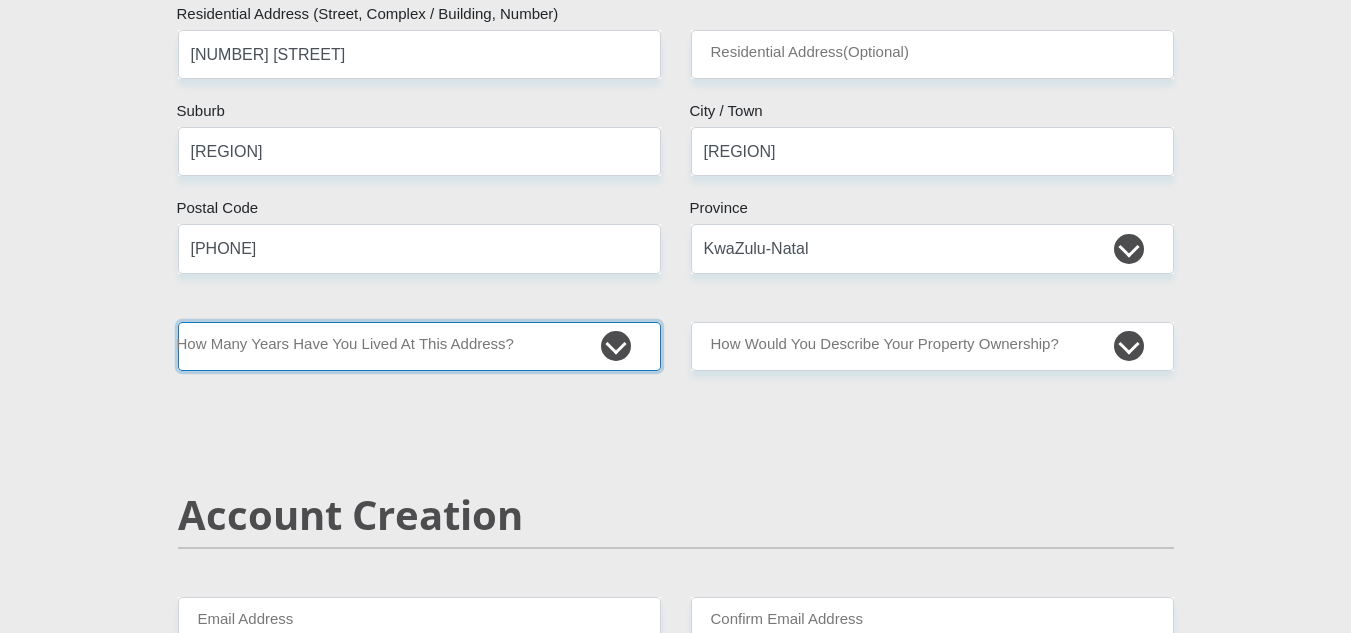 click on "less than 1 year
1-3 years
3-5 years
5+ years" at bounding box center [419, 346] 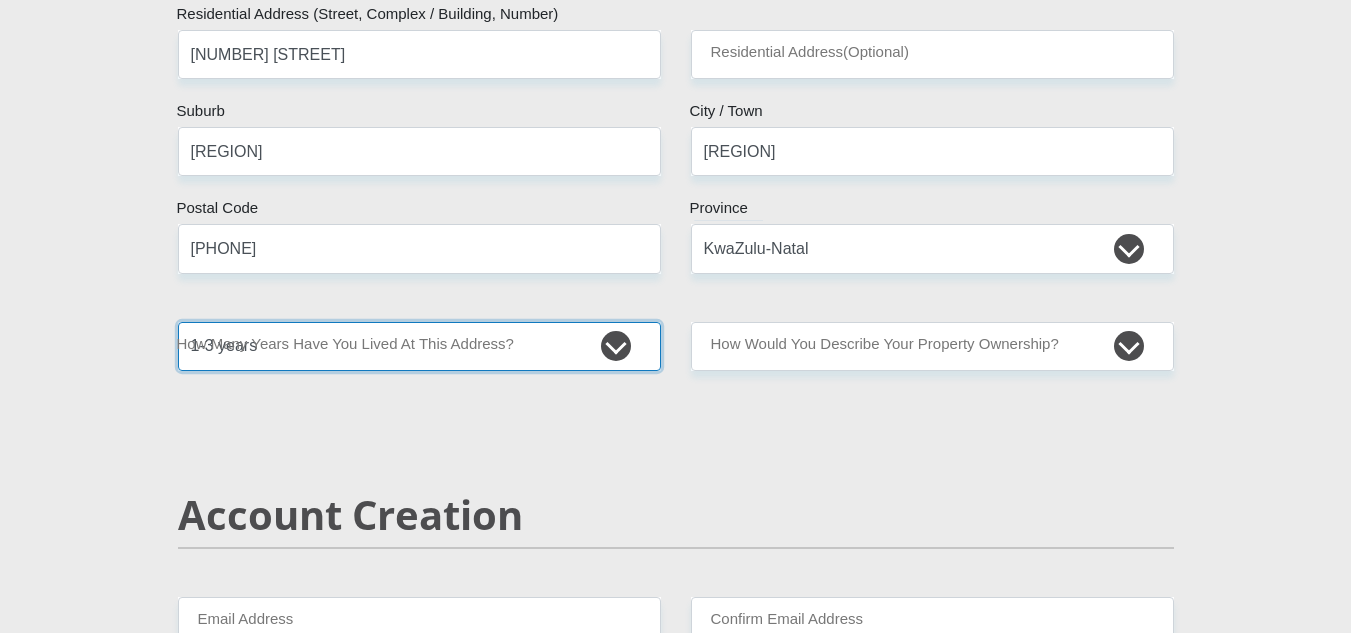 click on "less than 1 year
1-3 years
3-5 years
5+ years" at bounding box center [419, 346] 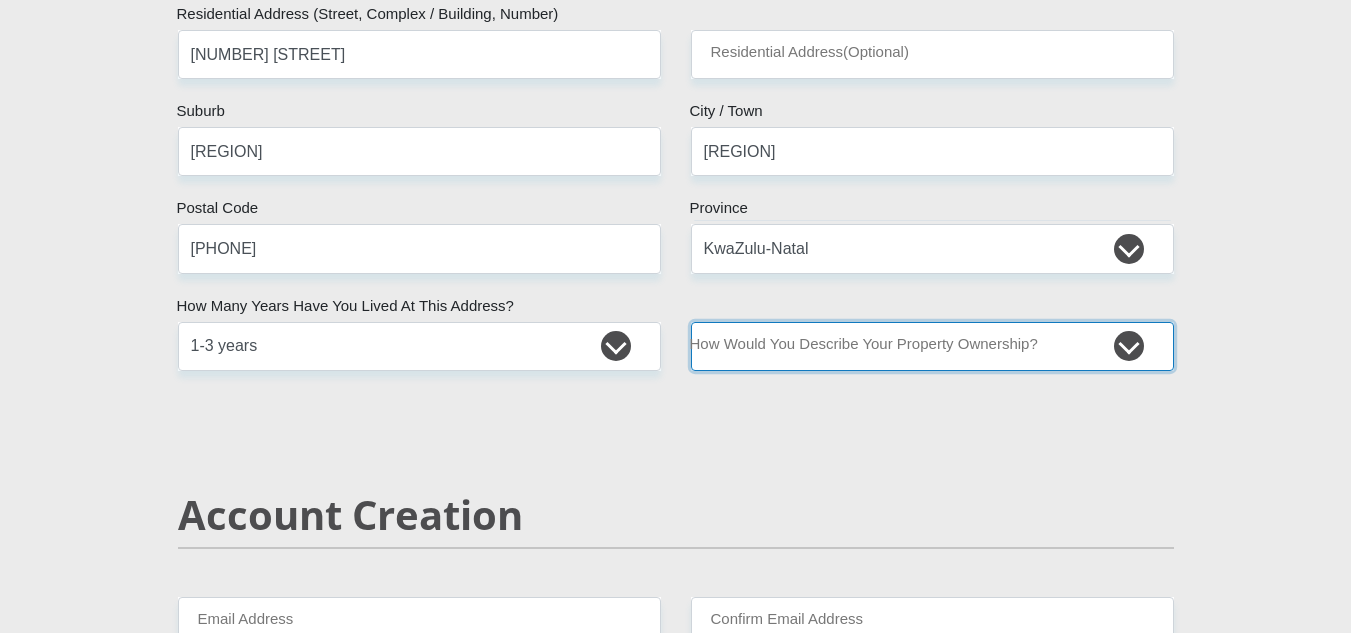 drag, startPoint x: 783, startPoint y: 357, endPoint x: 773, endPoint y: 364, distance: 12.206555 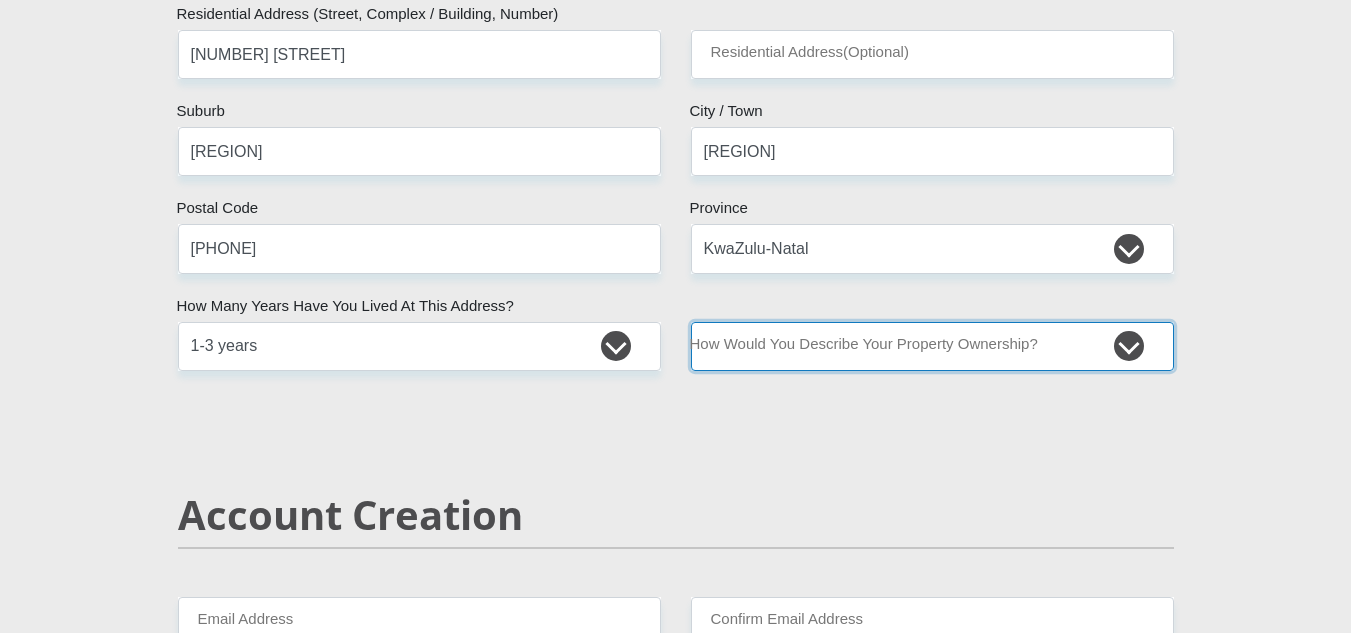 select on "parents" 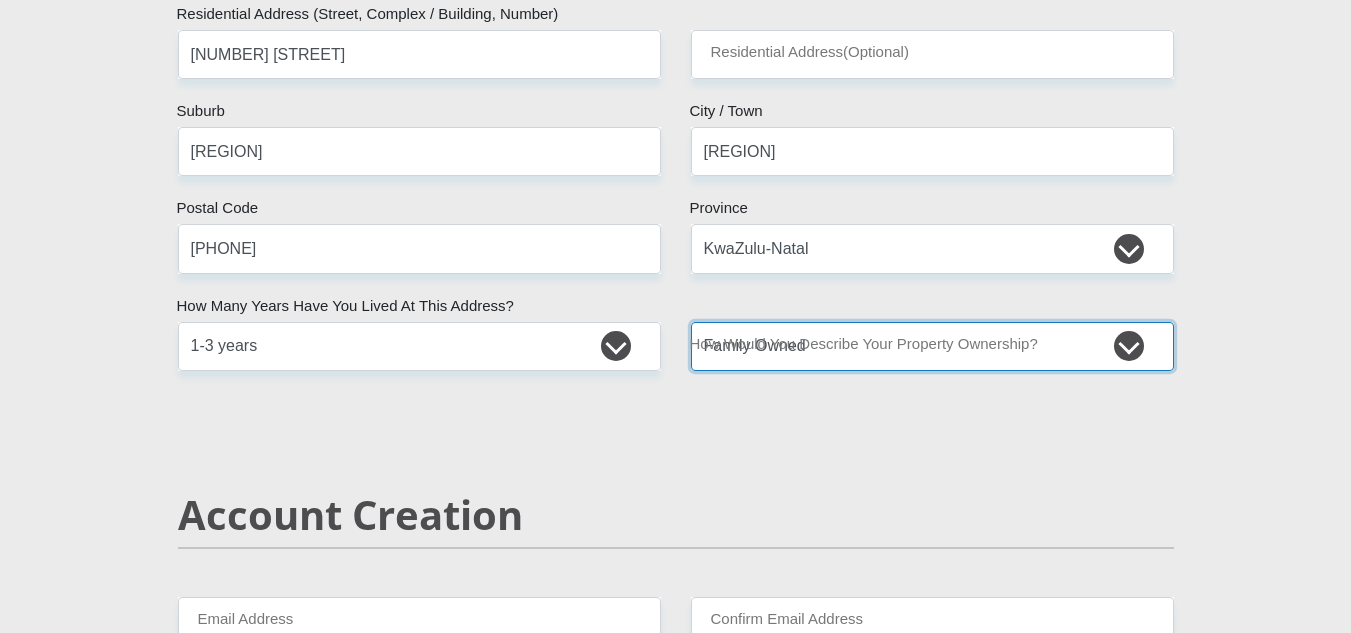 click on "Owned
Rented
Family Owned
Company Dwelling" at bounding box center [932, 346] 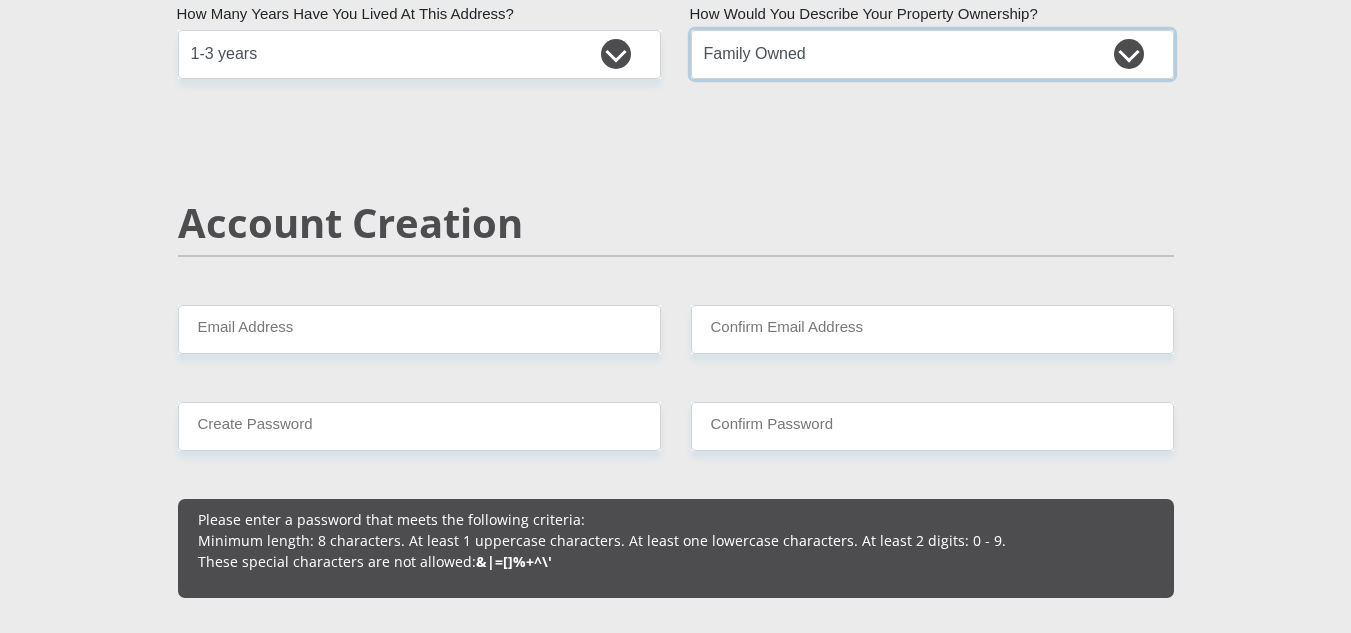 scroll, scrollTop: 1400, scrollLeft: 0, axis: vertical 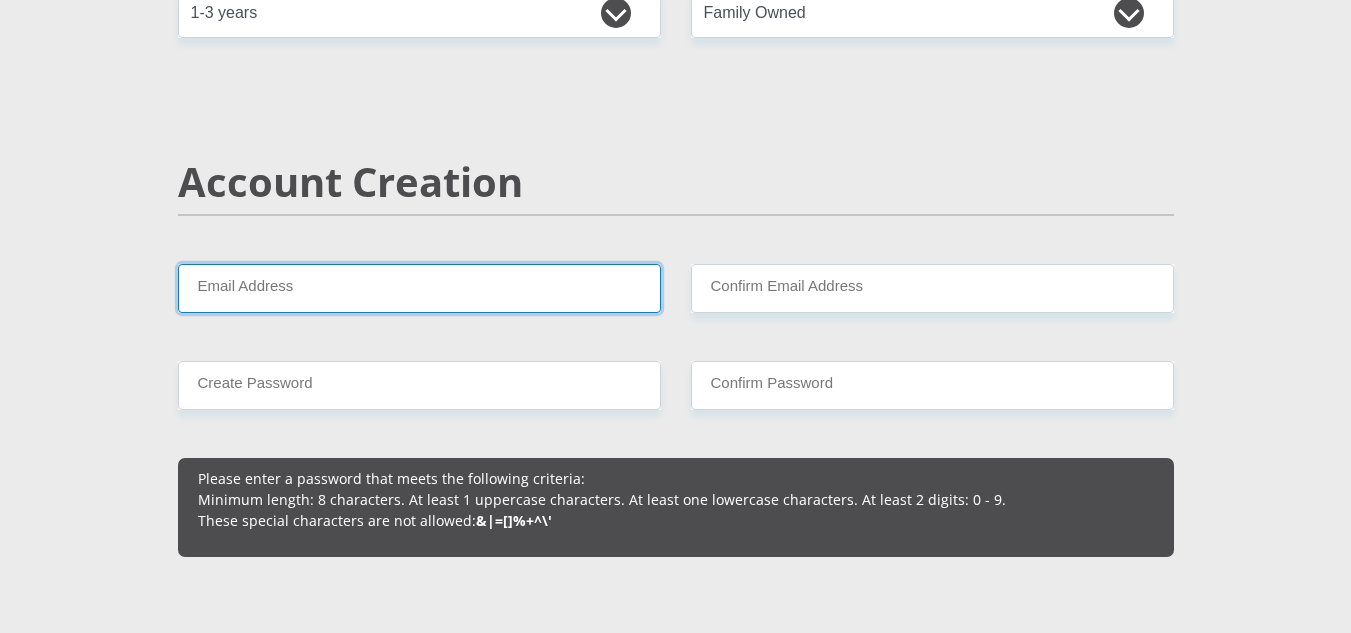 click on "Email Address" at bounding box center (419, 288) 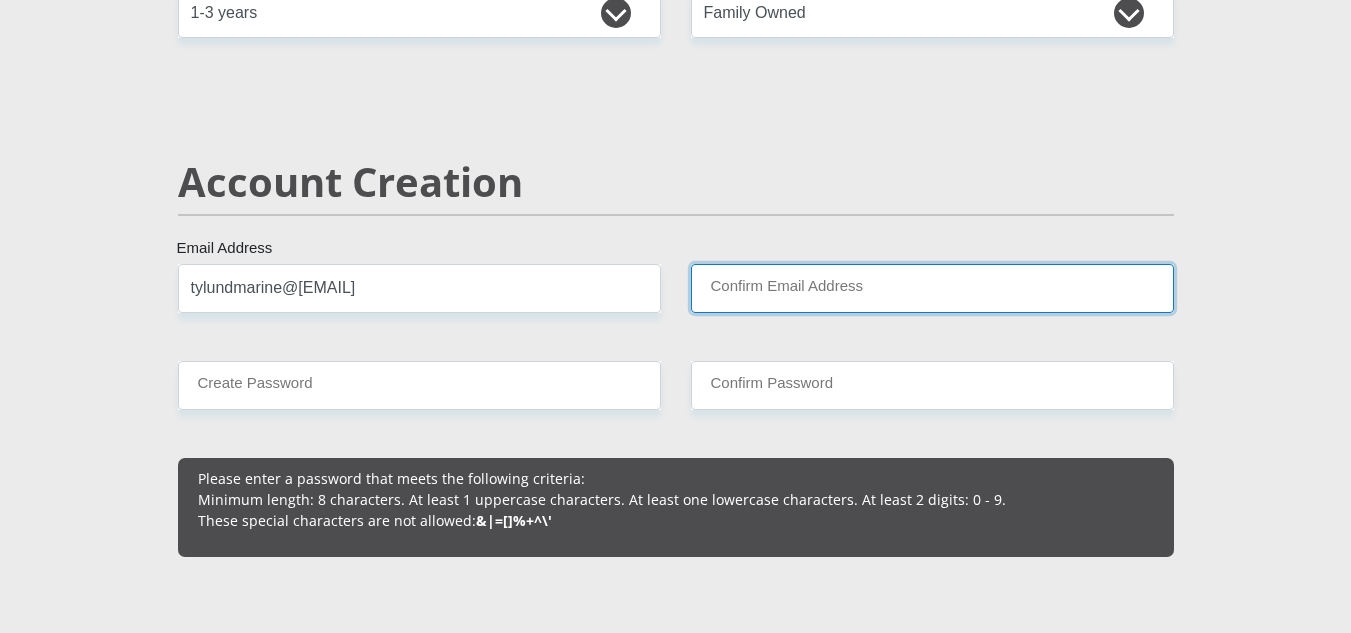 type on "tylundmarine@[EMAIL]" 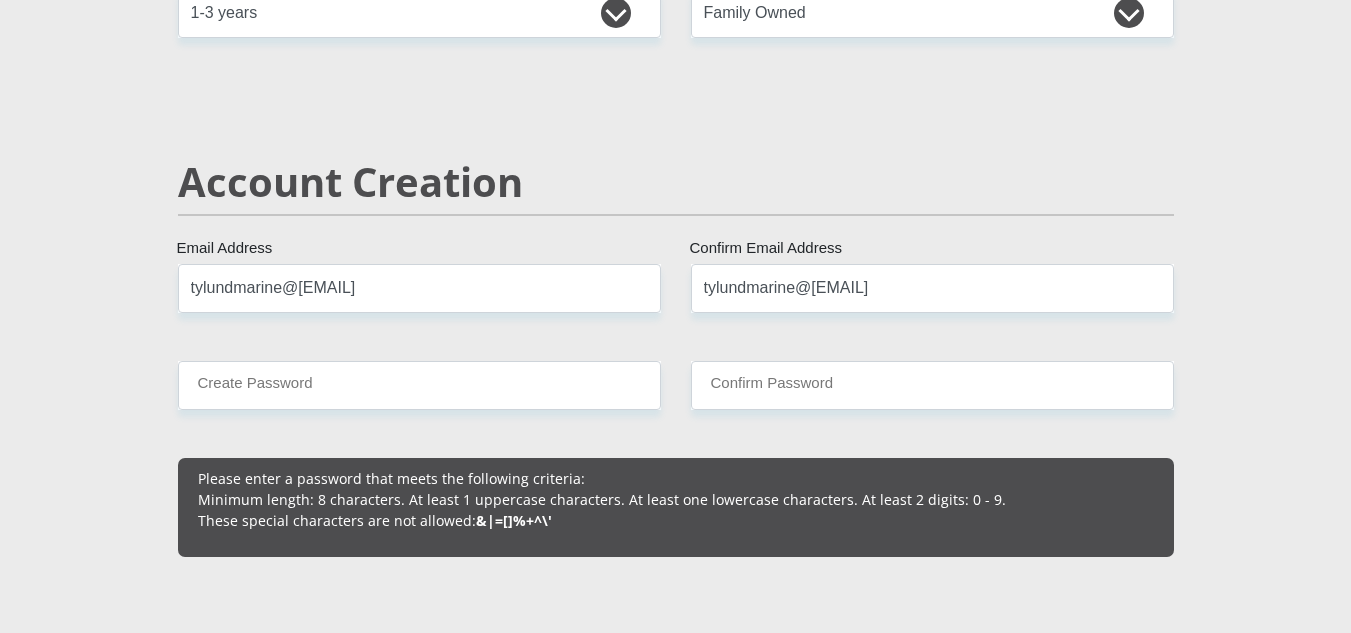 type 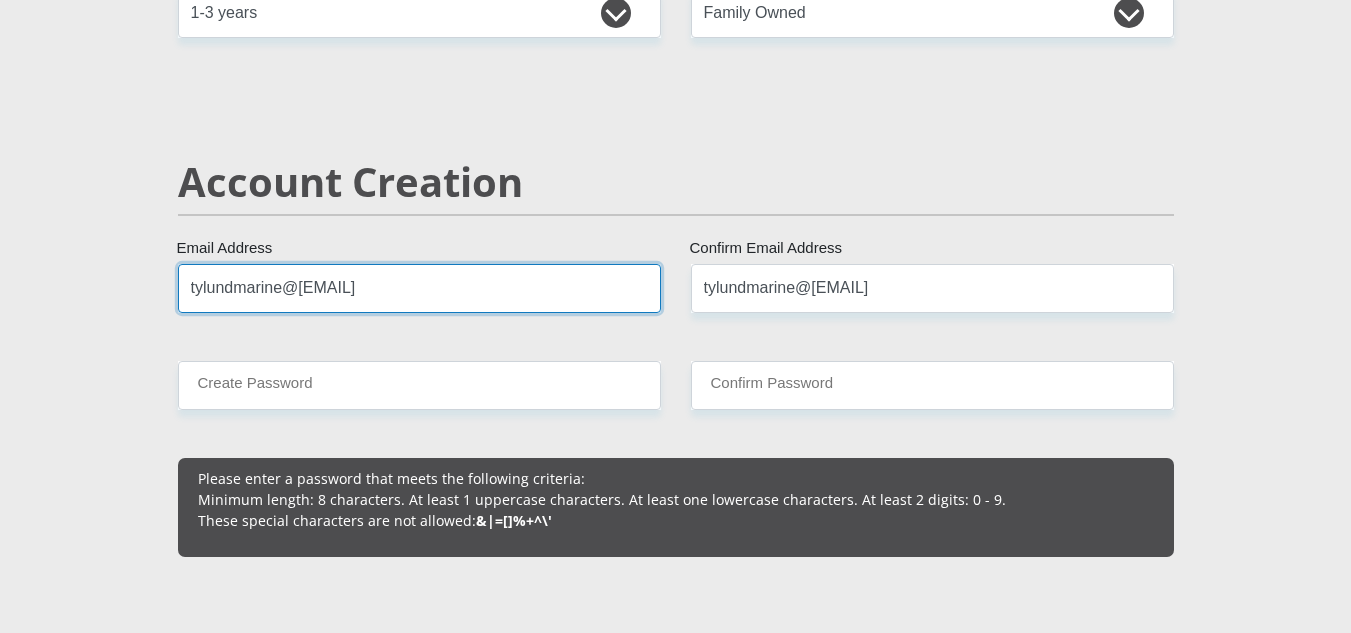 type 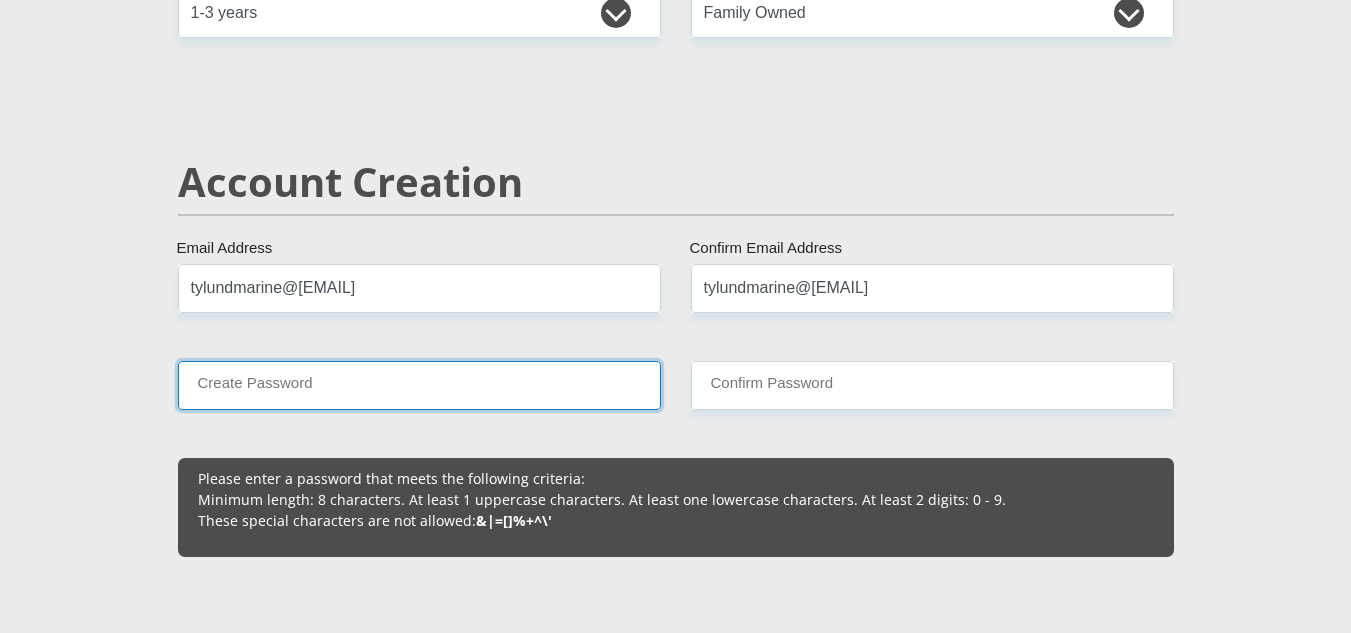 click on "Create Password" at bounding box center (419, 385) 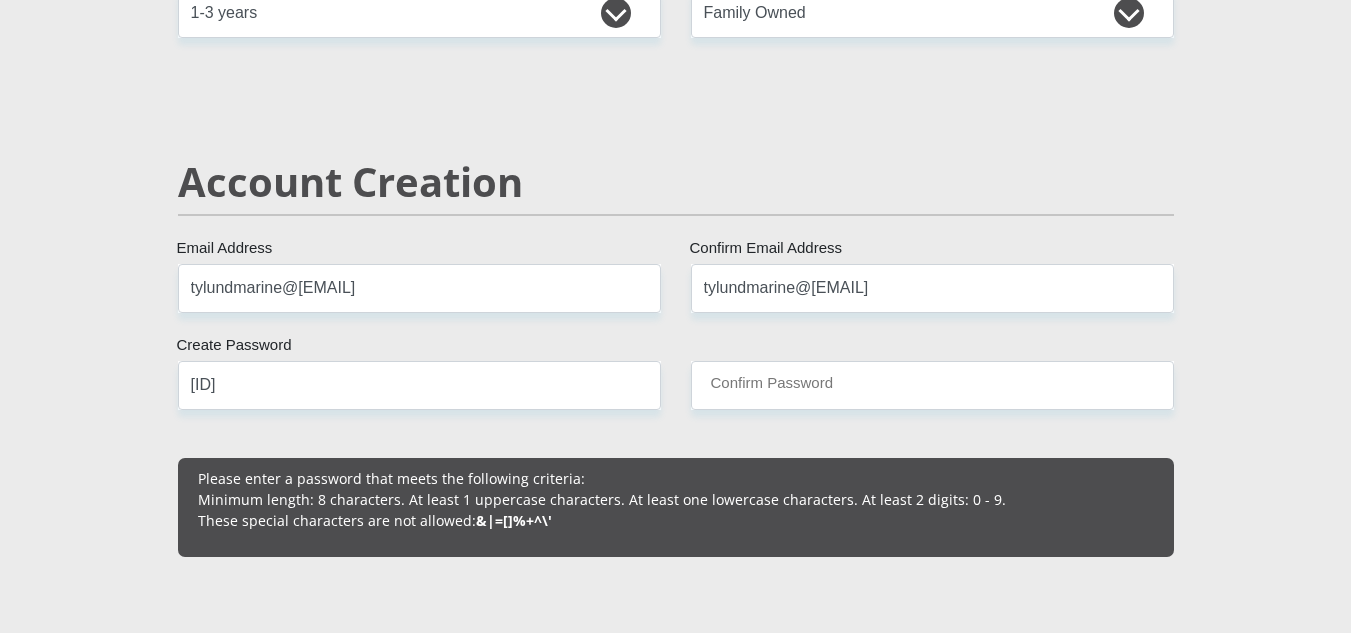 click on "Mr
Ms
Mrs
Dr
Other
Title
TY
[FIRST]
LUND
[LAST]
[ID]
South African ID Number
Please input valid ID number
South Africa
Afghanistan
Aland Islands
Albania
Algeria
America Samoa
American Virgin Islands
Andorra
Angola
Anguilla
Antarctica
Antigua and Barbuda
Argentina  Armenia" at bounding box center (676, 1837) 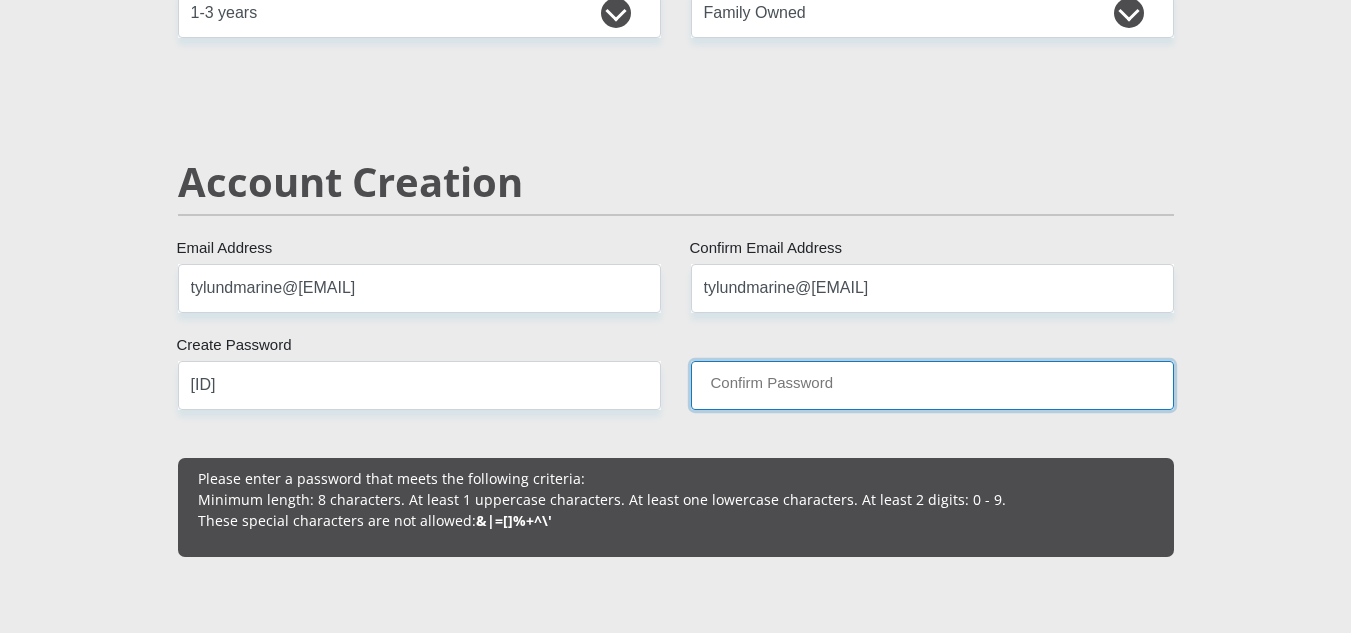 click on "Confirm Password" at bounding box center [932, 385] 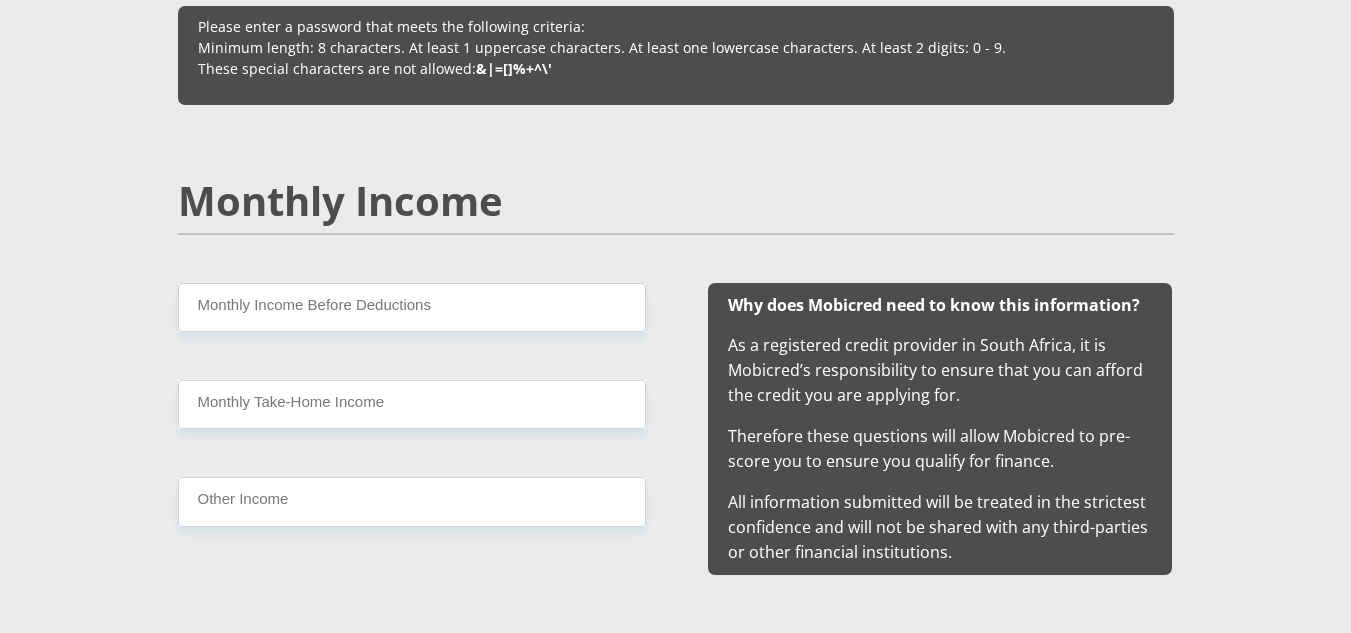scroll, scrollTop: 1867, scrollLeft: 0, axis: vertical 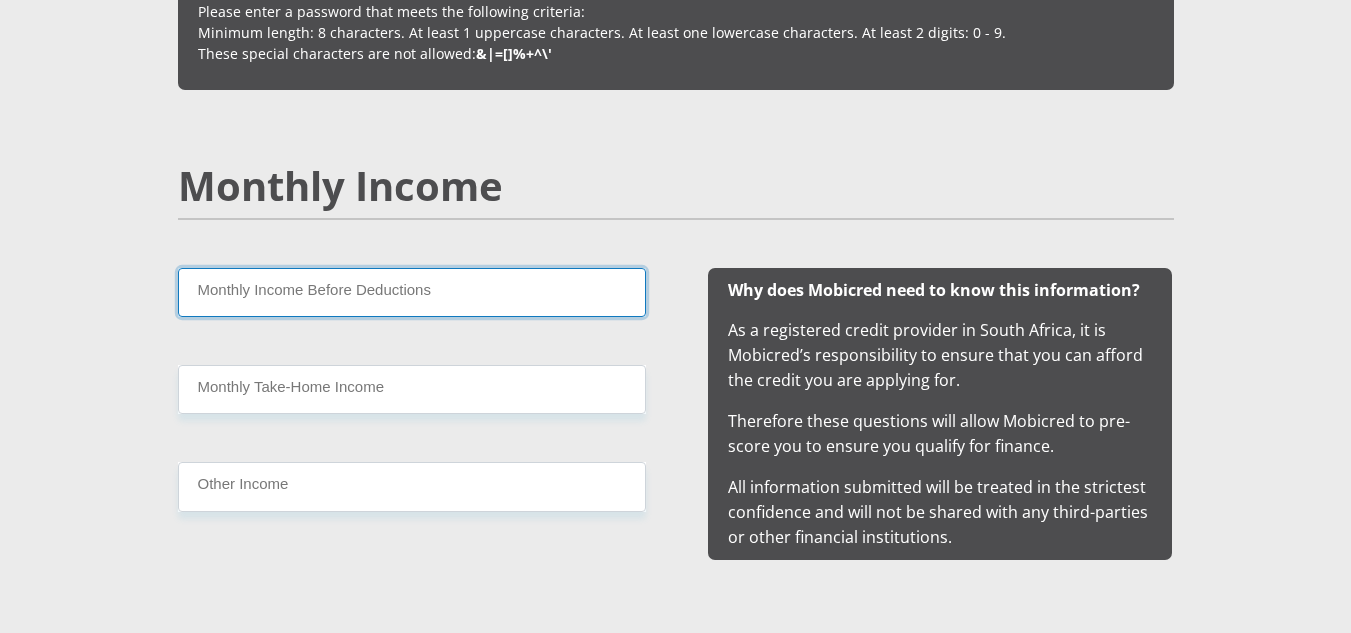 click on "Monthly Income Before Deductions" at bounding box center (412, 292) 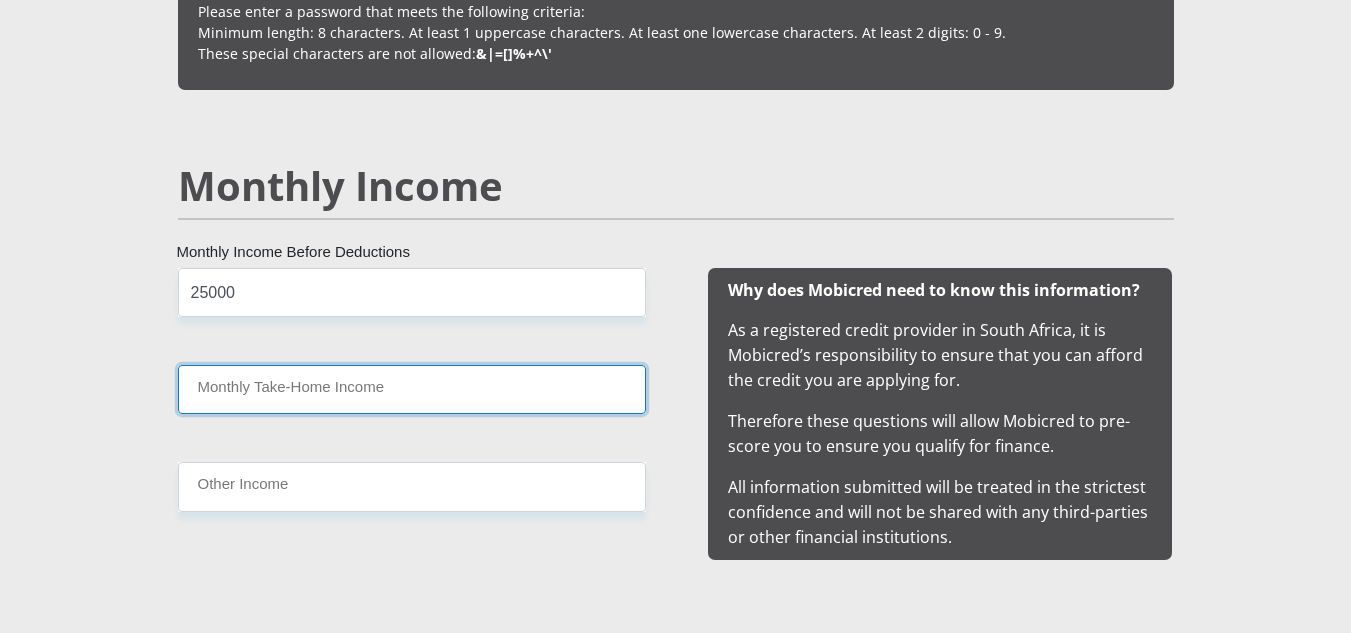 click on "Monthly Take-Home Income" at bounding box center (412, 389) 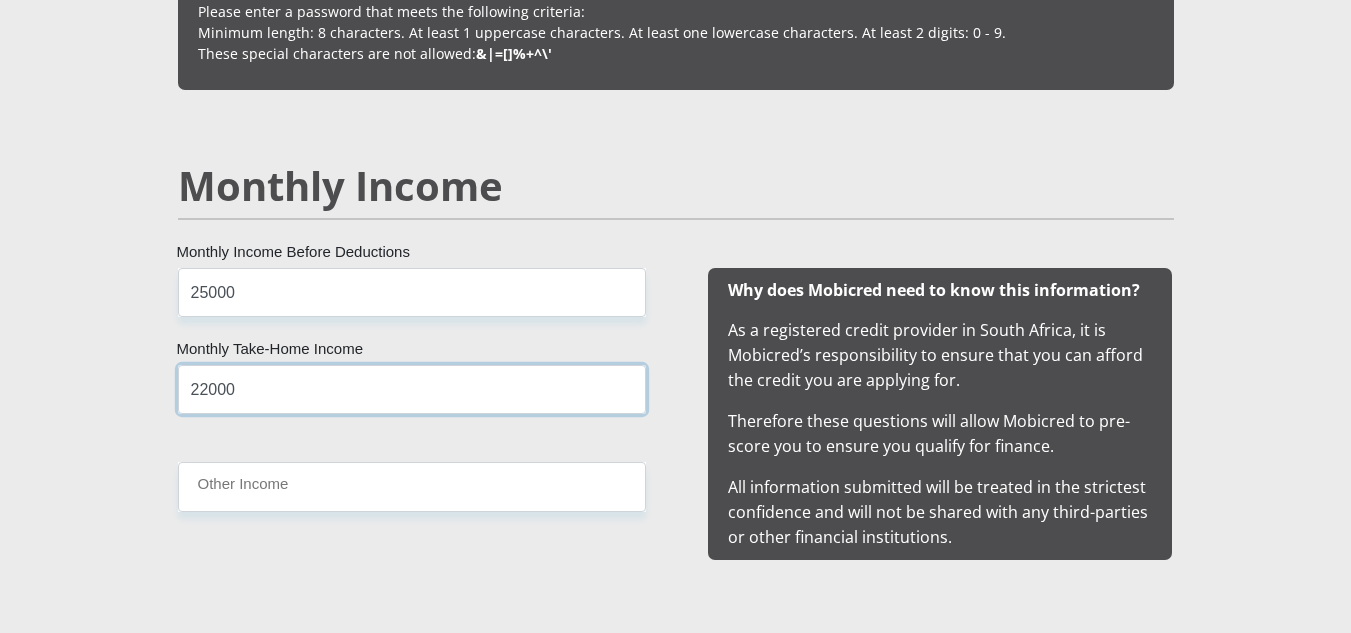 type on "22000" 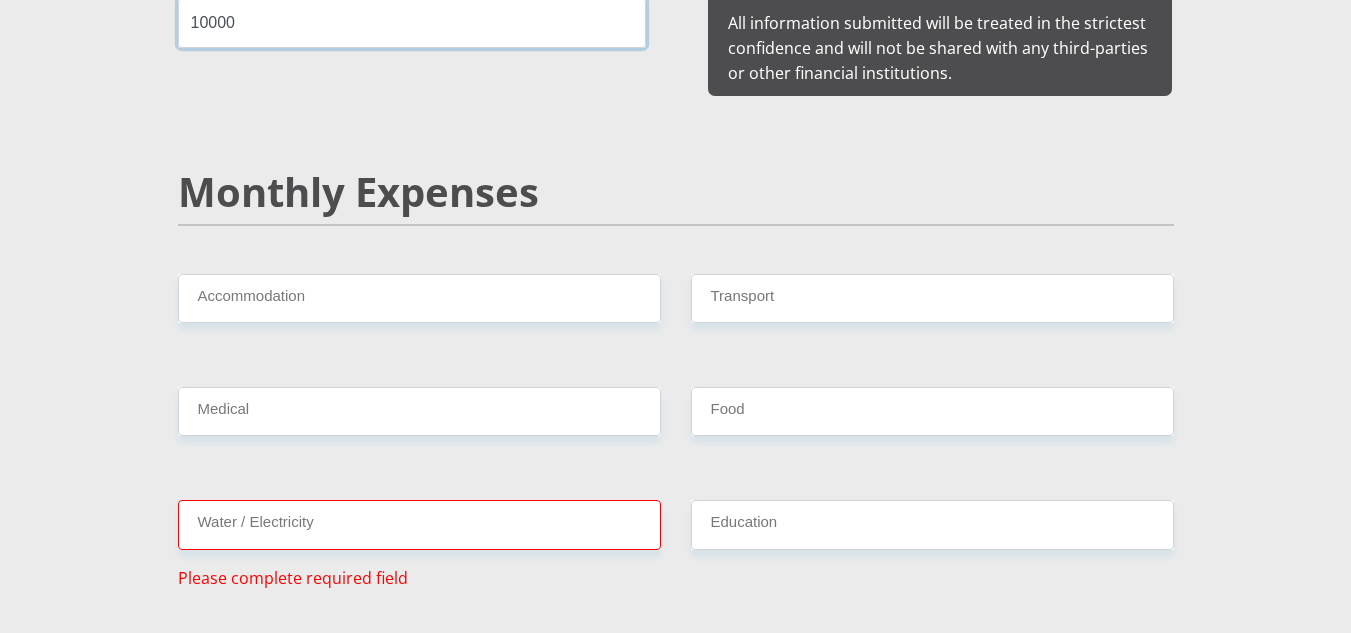 scroll, scrollTop: 2333, scrollLeft: 0, axis: vertical 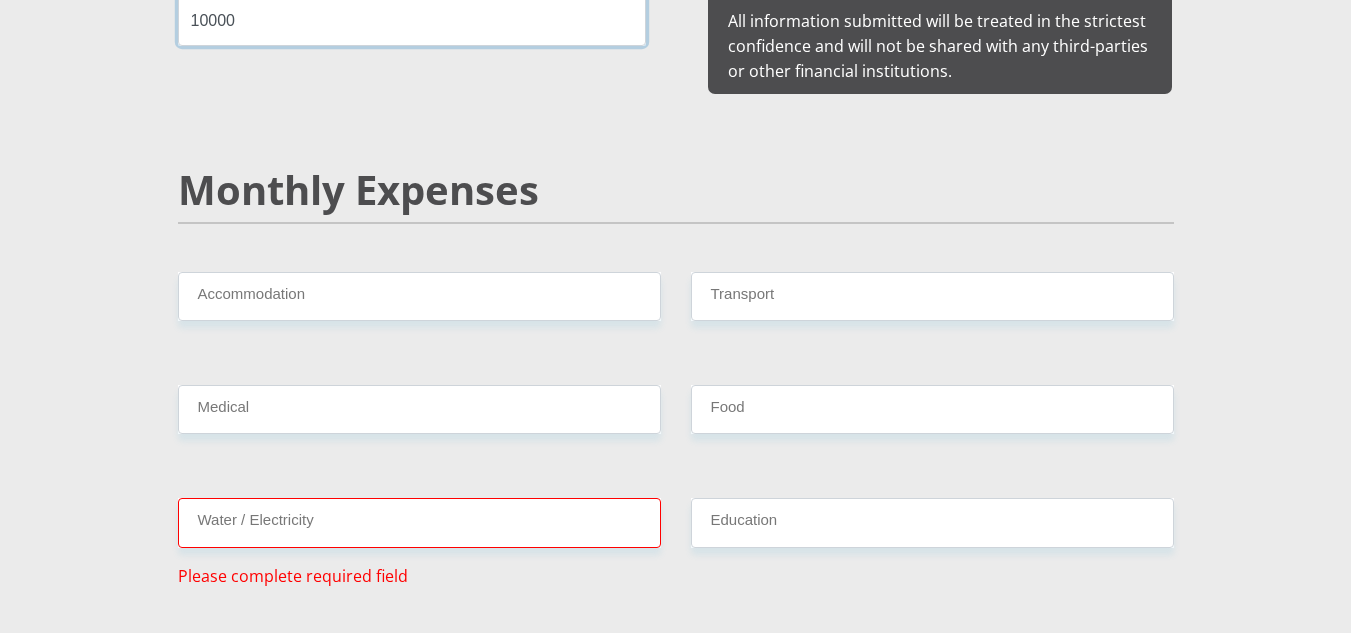 type on "10000" 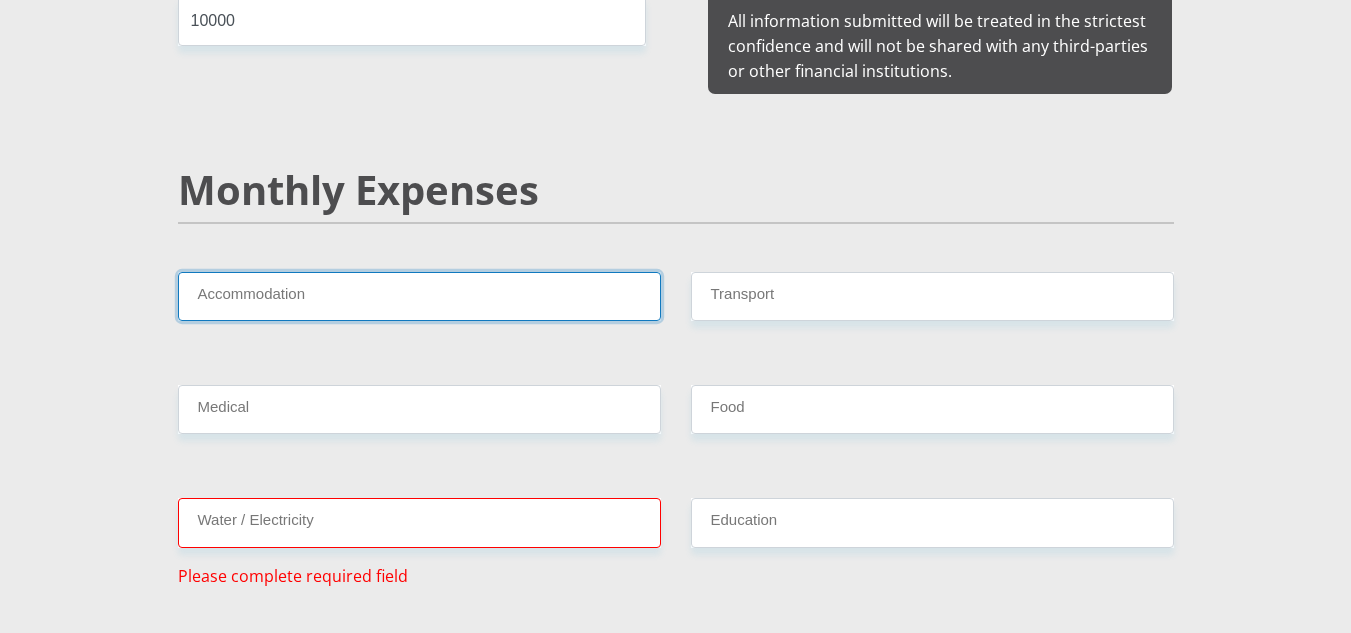 click on "Accommodation" at bounding box center (419, 296) 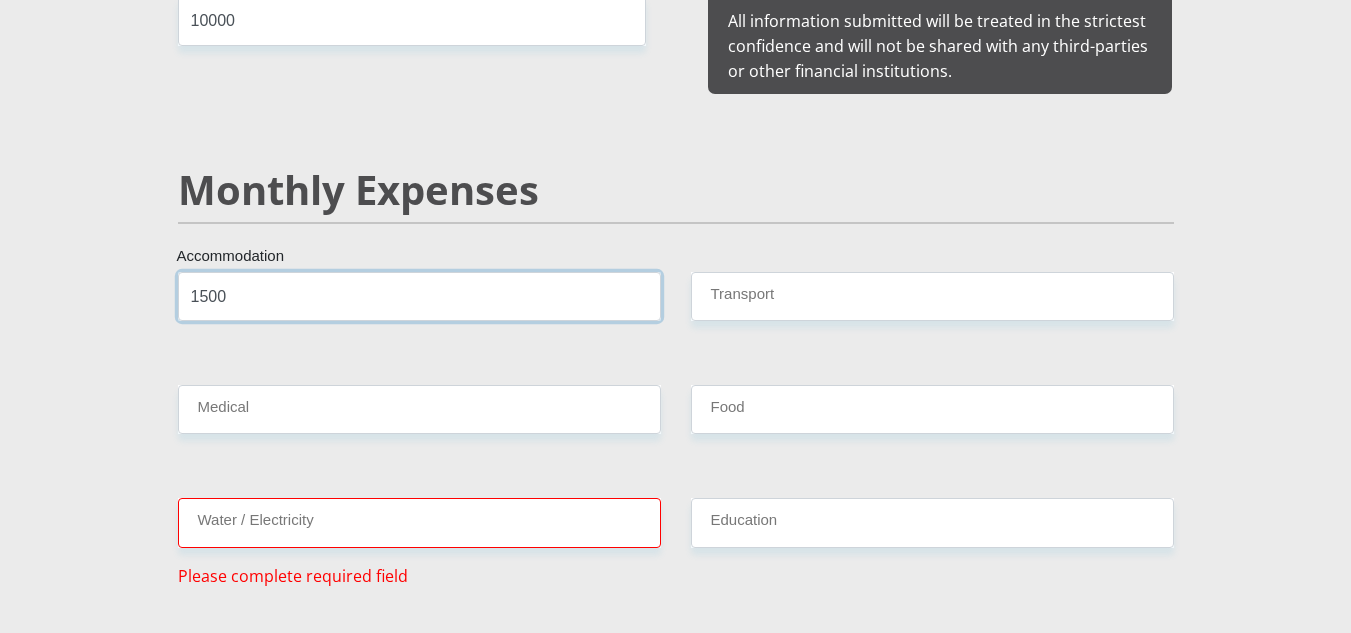 type on "1500" 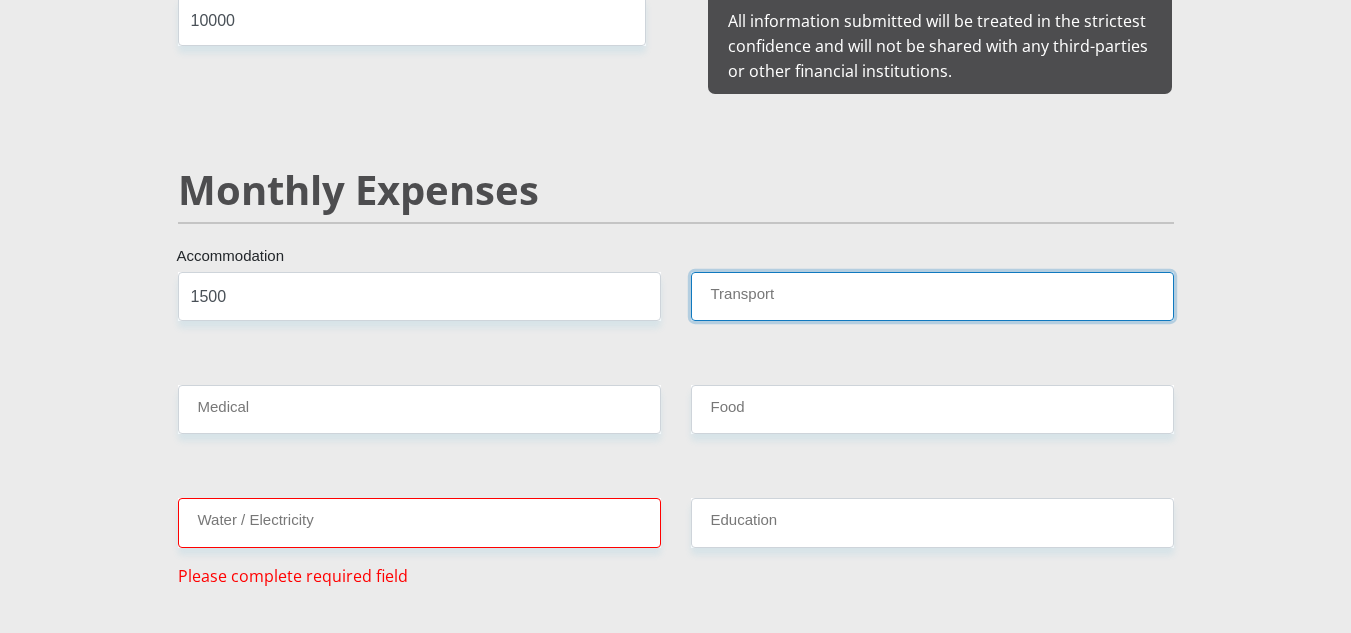 click on "Transport" at bounding box center (932, 296) 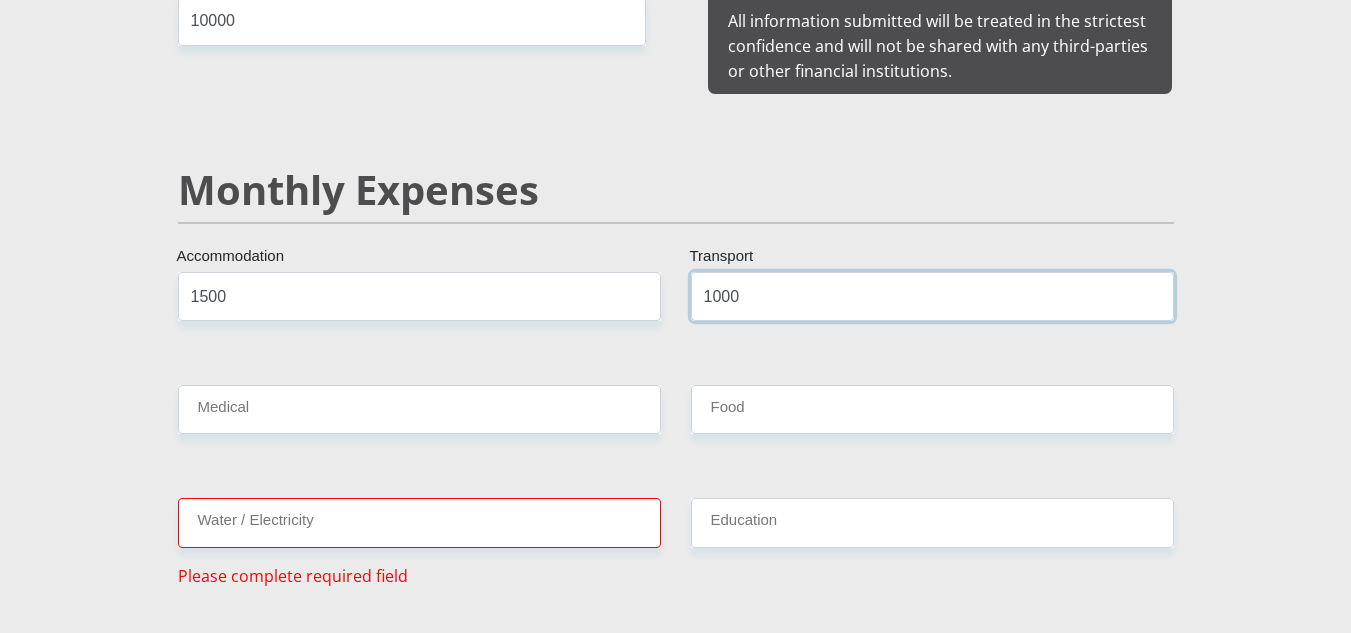 type on "1000" 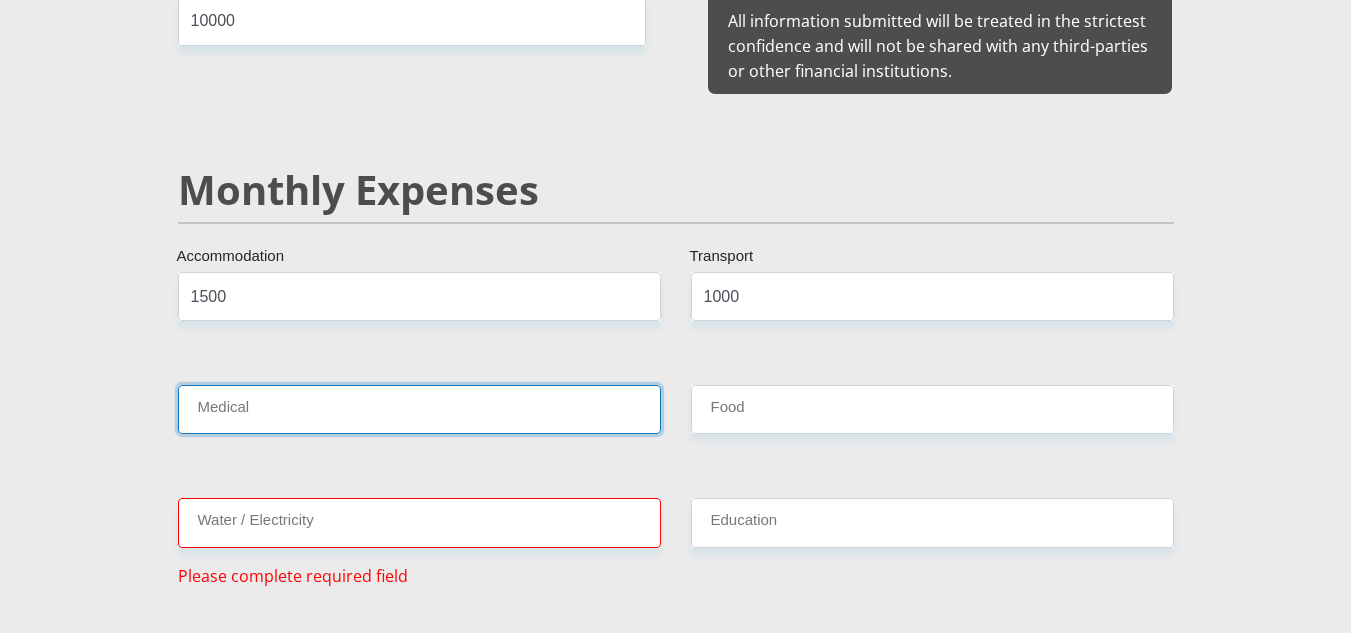 click on "Medical" at bounding box center (419, 409) 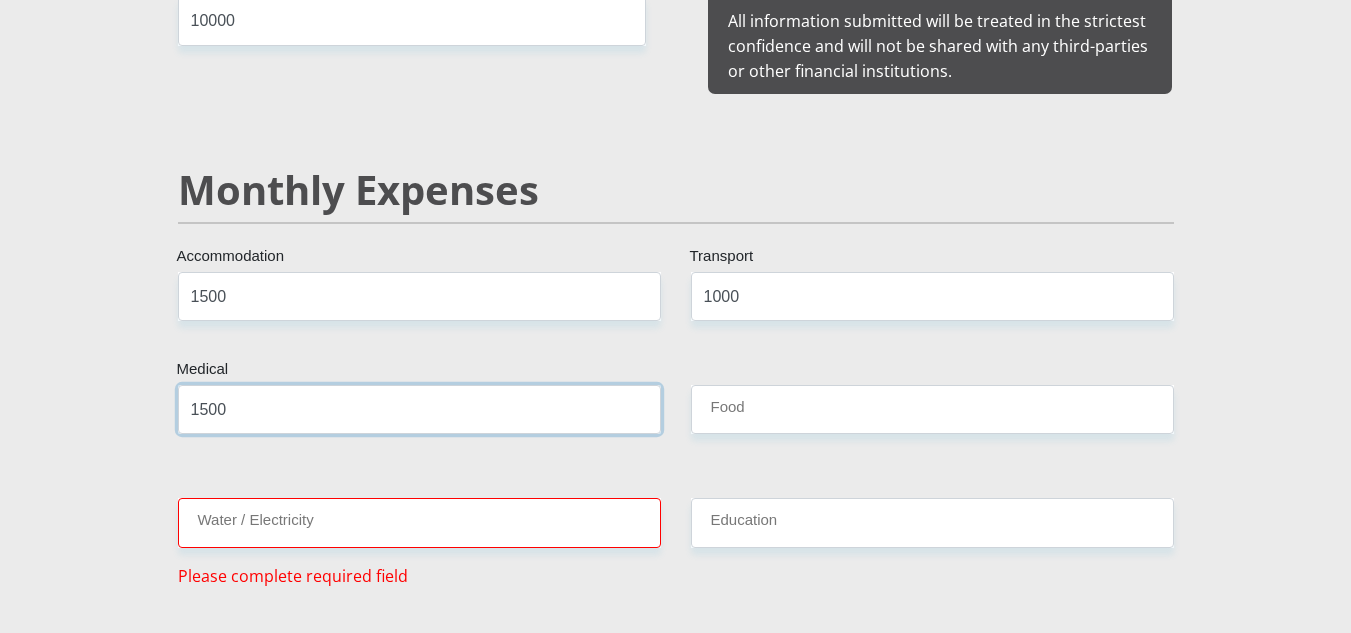 type on "1500" 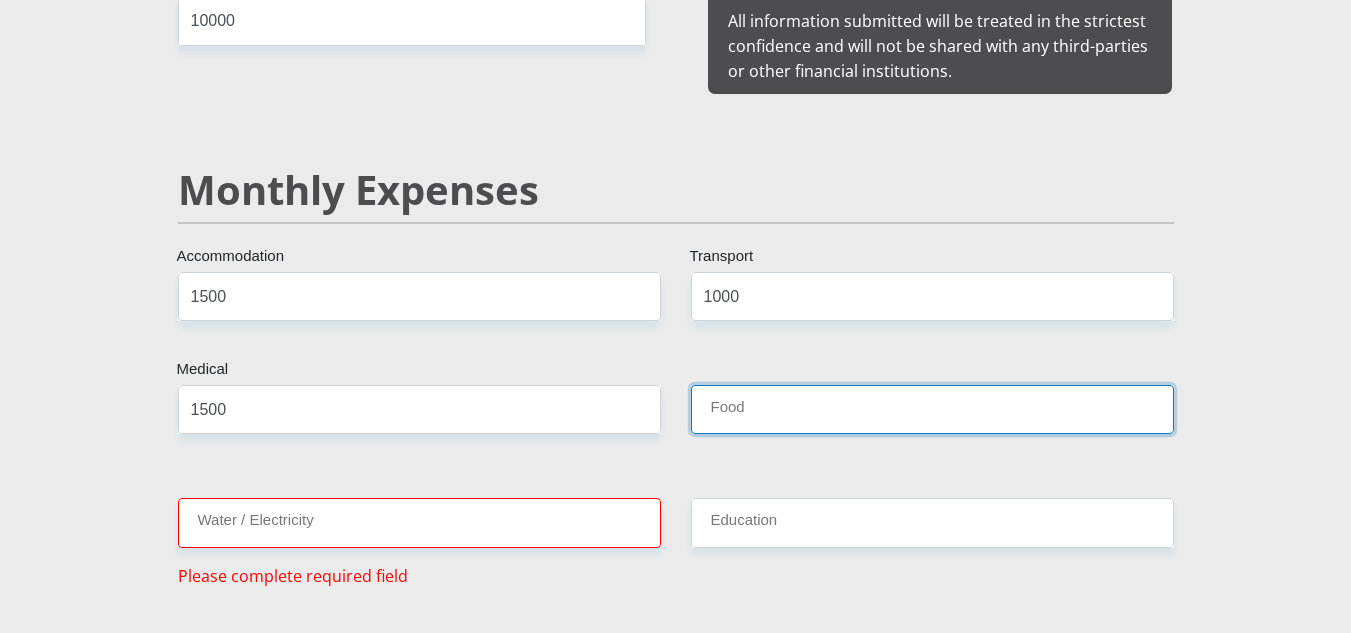click on "Food" at bounding box center (932, 409) 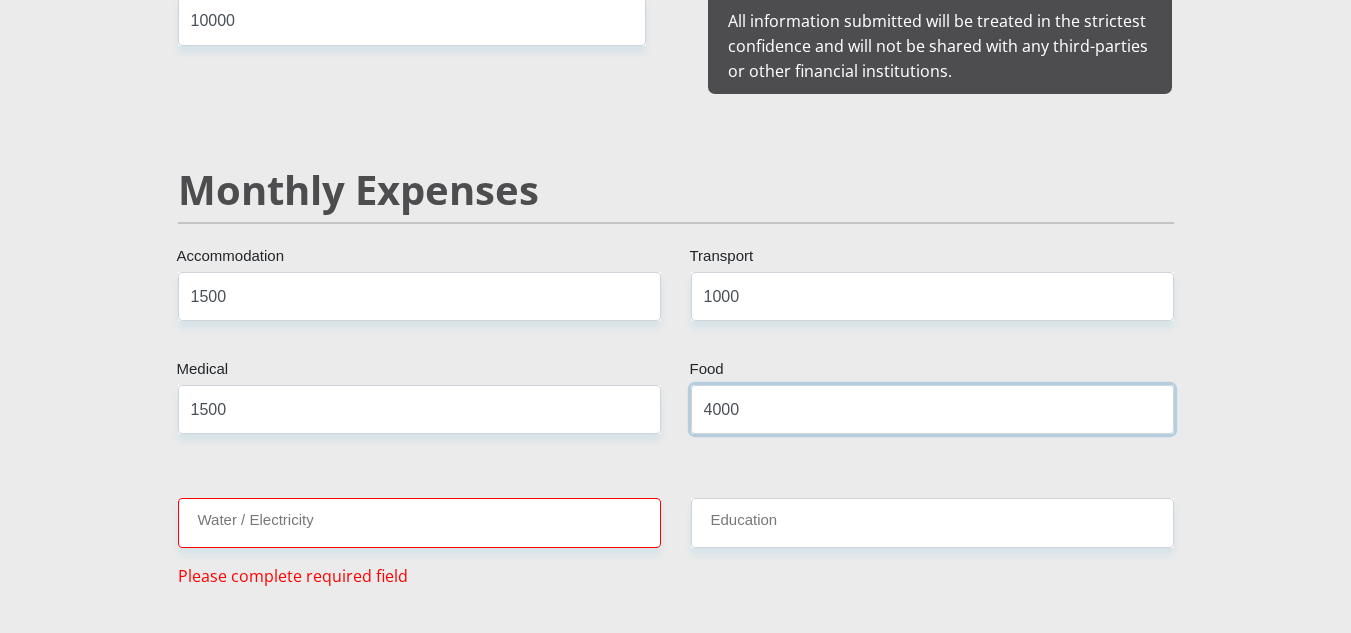 type on "4000" 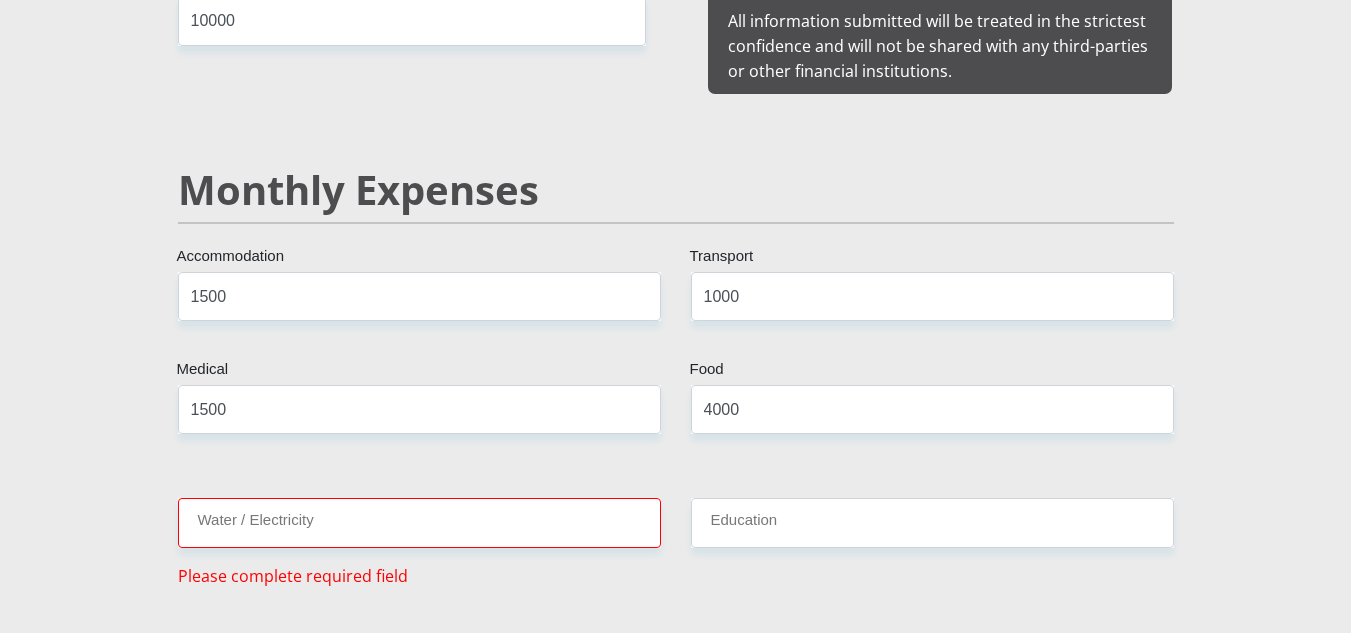 click on "Mr
Ms
Mrs
Dr
Other
Title
TY
[FIRST]
LUND
[LAST]
[ID]
South African ID Number
Please input valid ID number
South Africa
Afghanistan
Aland Islands
Albania
Algeria
America Samoa
American Virgin Islands
Andorra
Angola
Anguilla
Antarctica
Antigua and Barbuda
Argentina  Armenia" at bounding box center [676, 904] 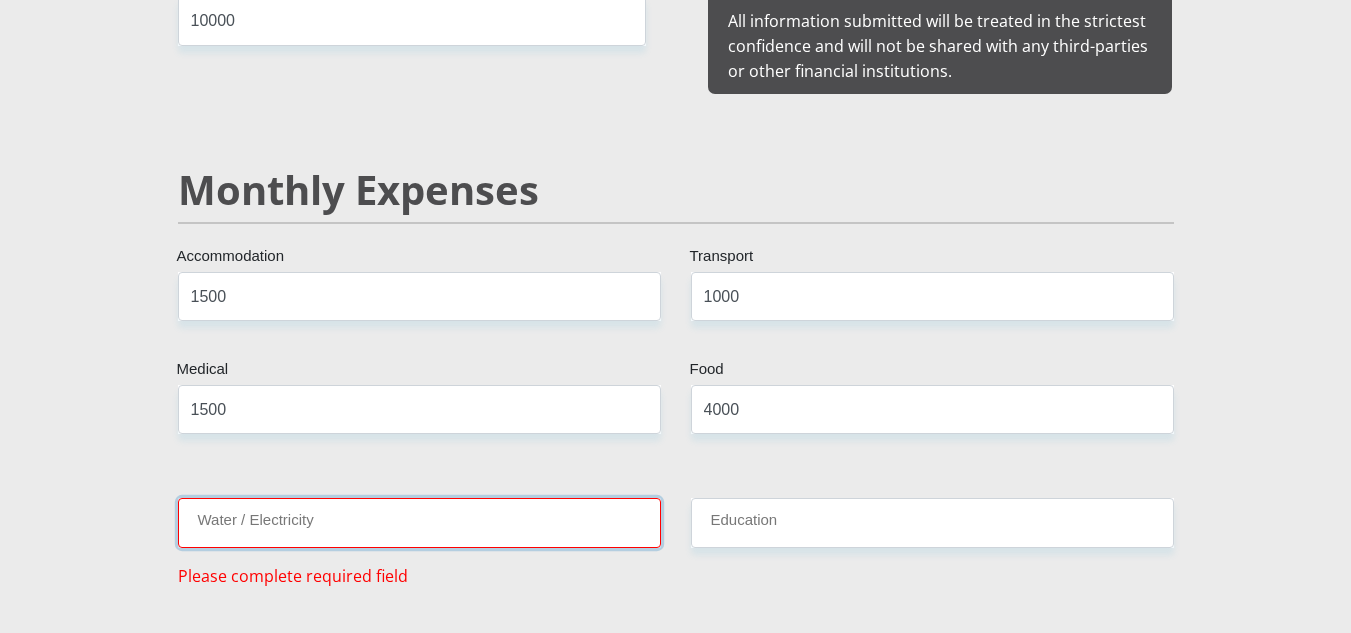 click on "Water / Electricity" at bounding box center (419, 522) 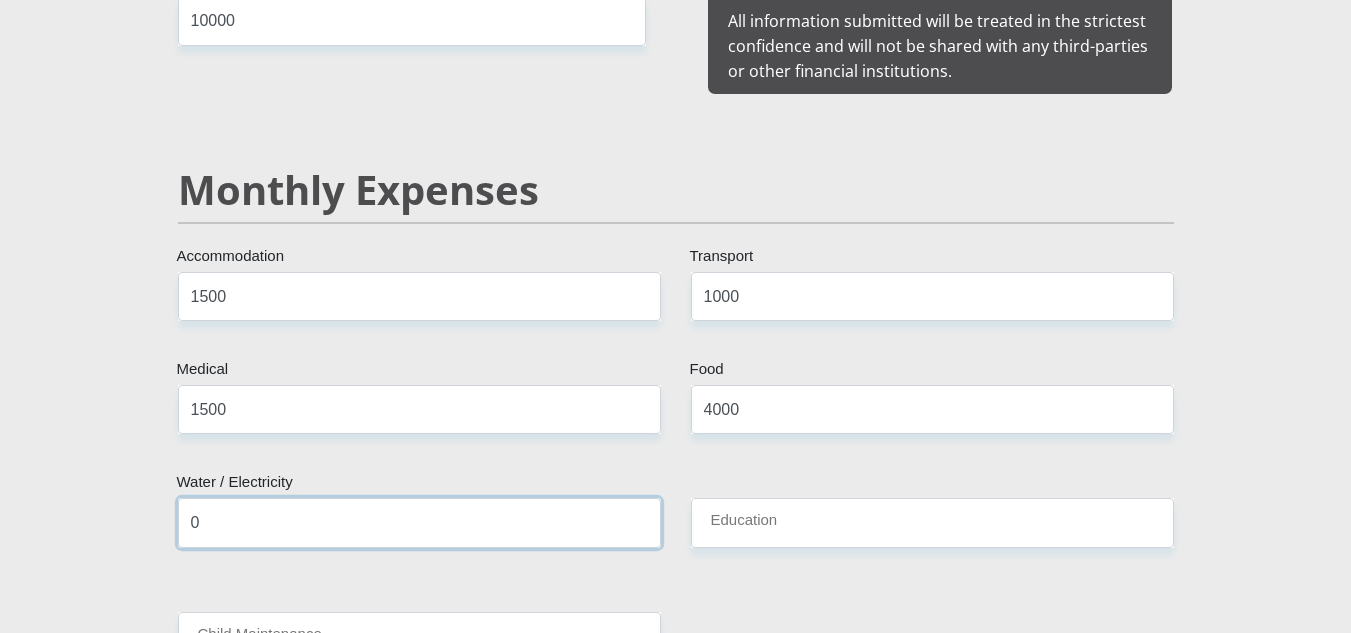 type on "0" 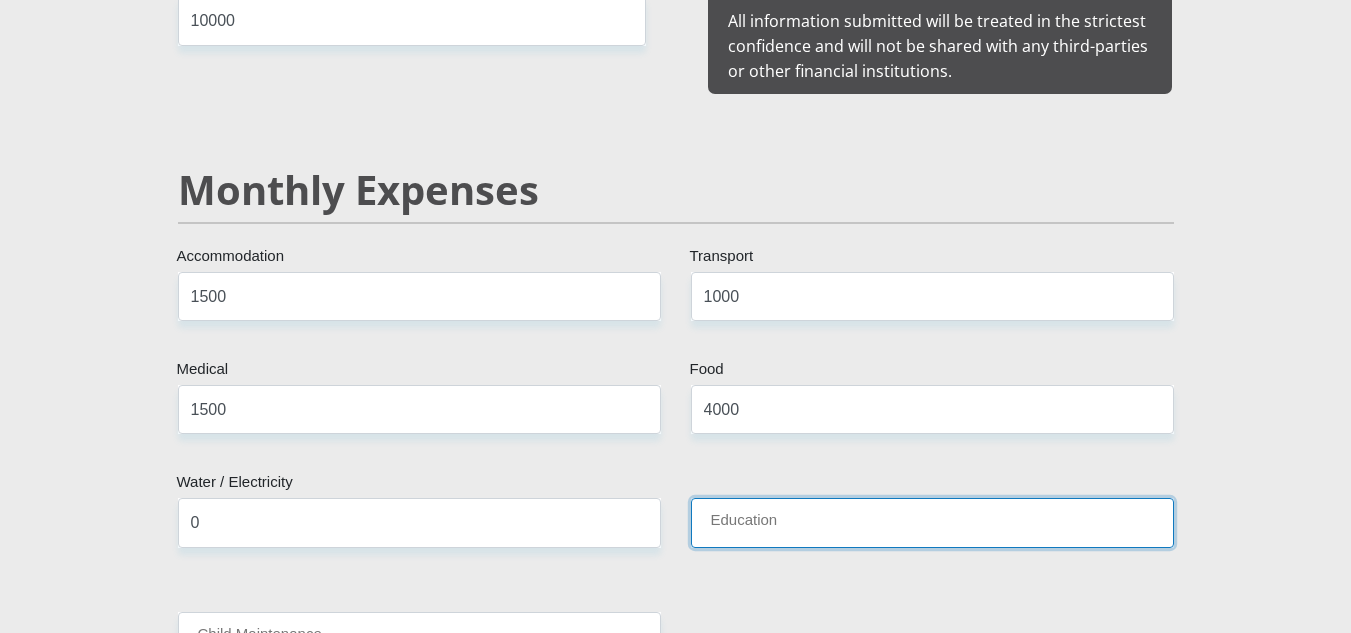 click on "Education" at bounding box center [932, 522] 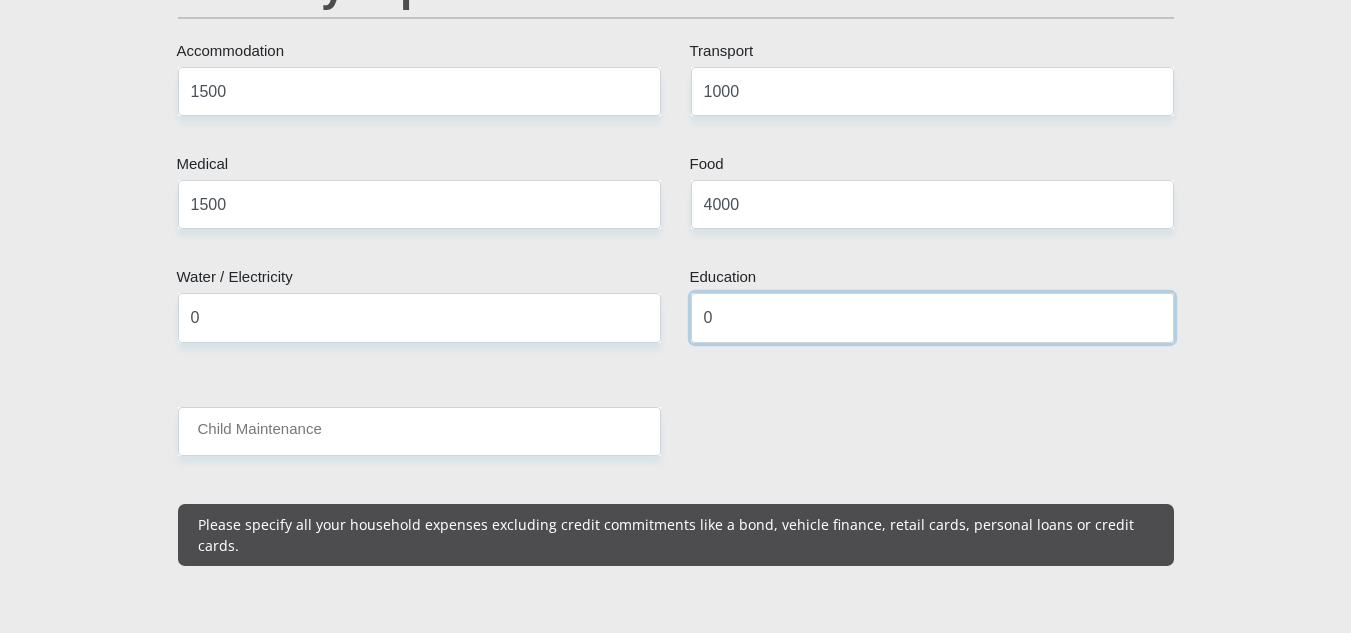 scroll, scrollTop: 2600, scrollLeft: 0, axis: vertical 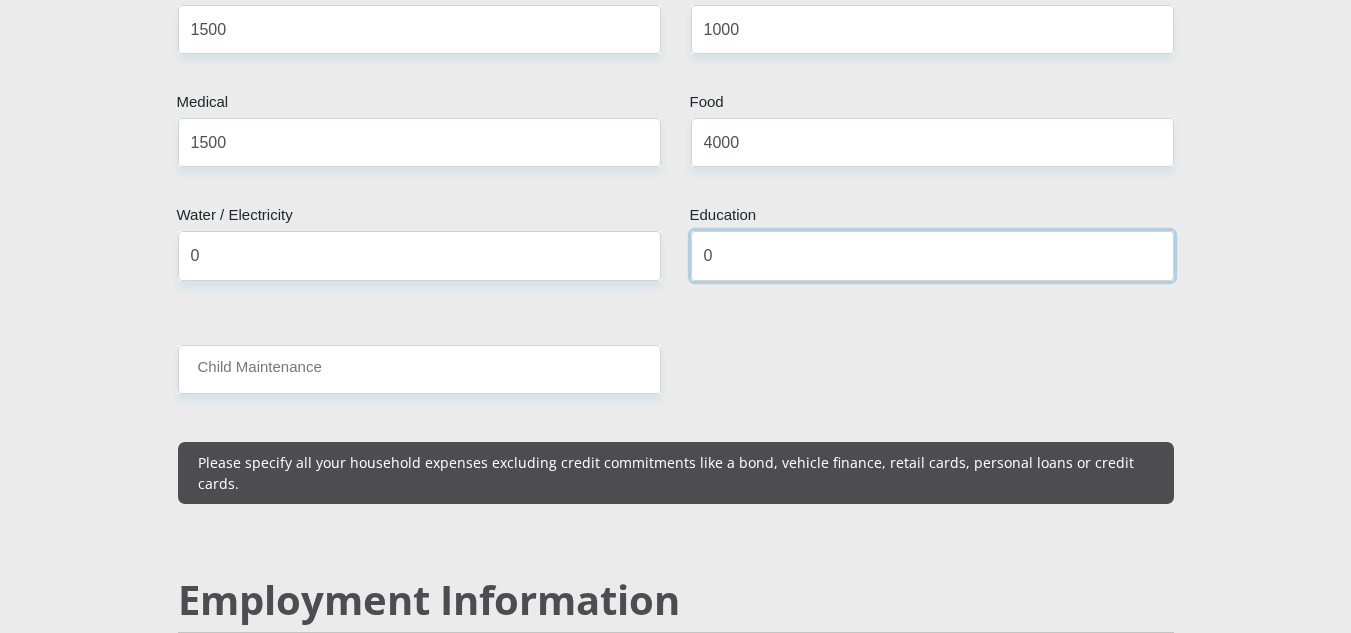 type on "0" 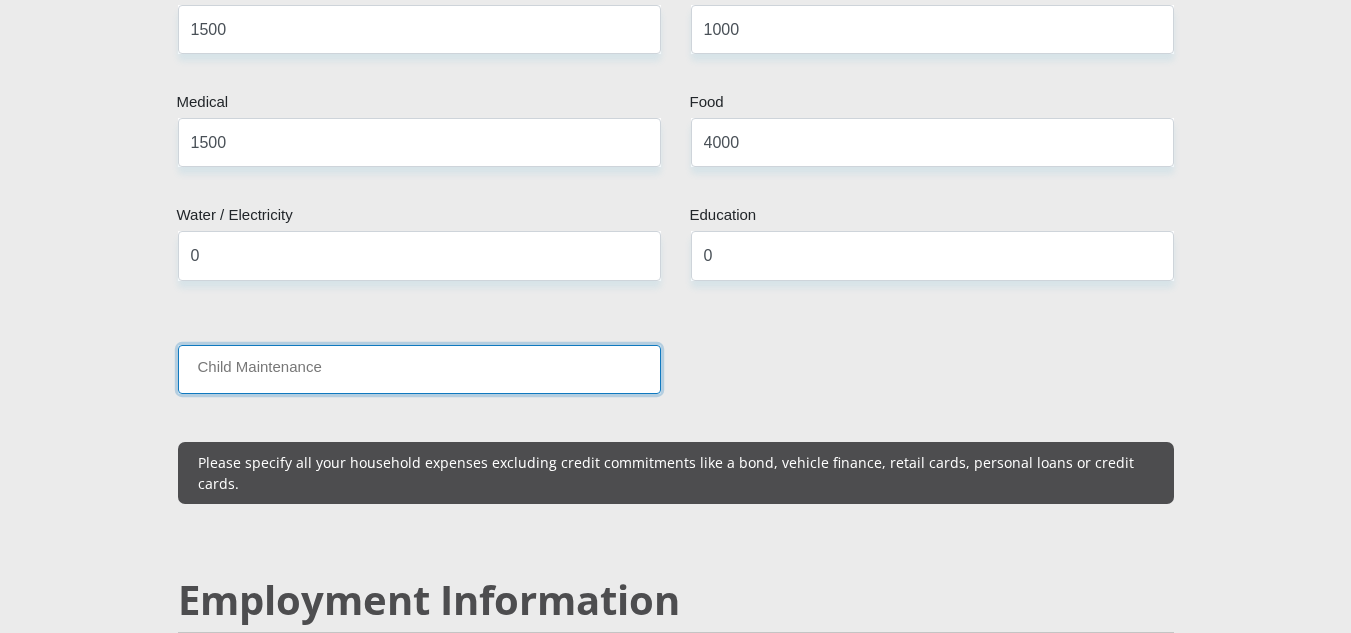 drag, startPoint x: 302, startPoint y: 369, endPoint x: 310, endPoint y: 387, distance: 19.697716 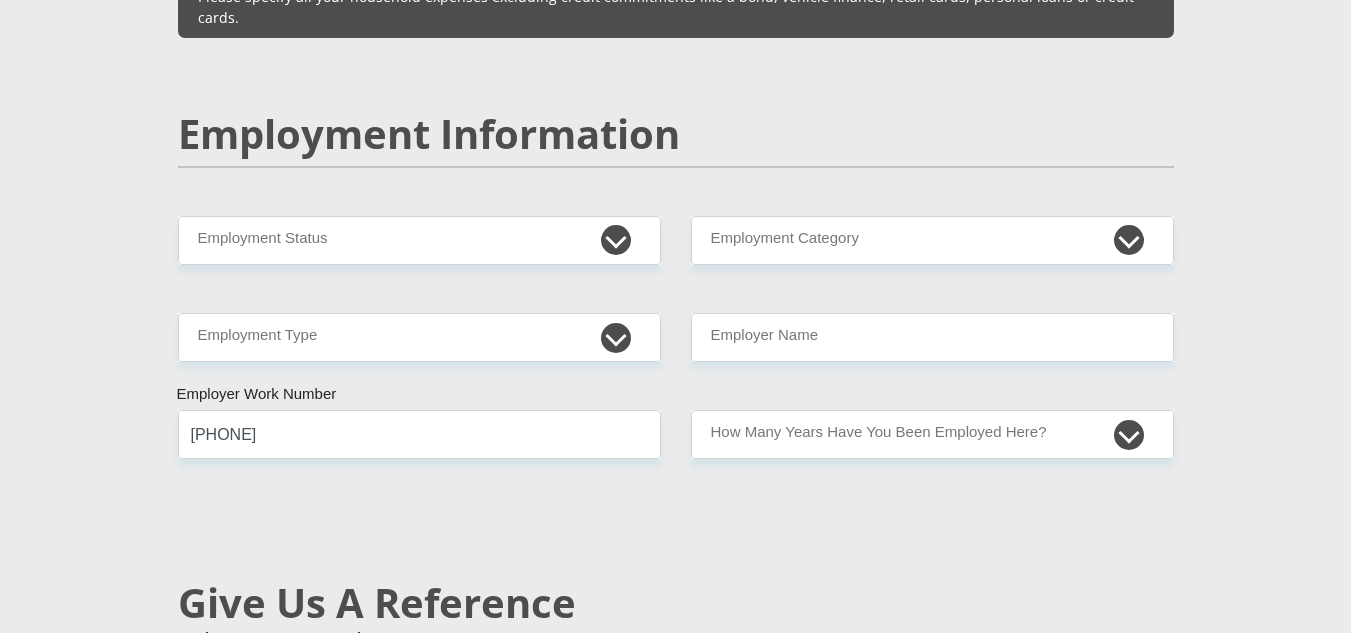 scroll, scrollTop: 3067, scrollLeft: 0, axis: vertical 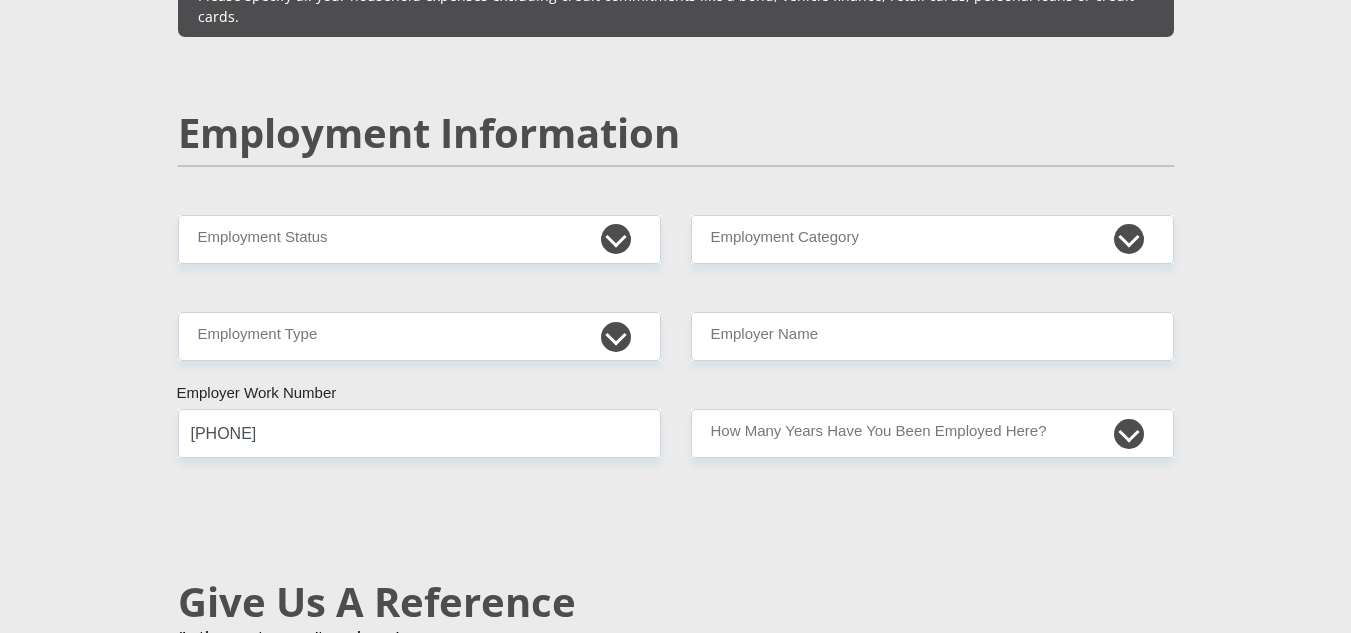 type on "0" 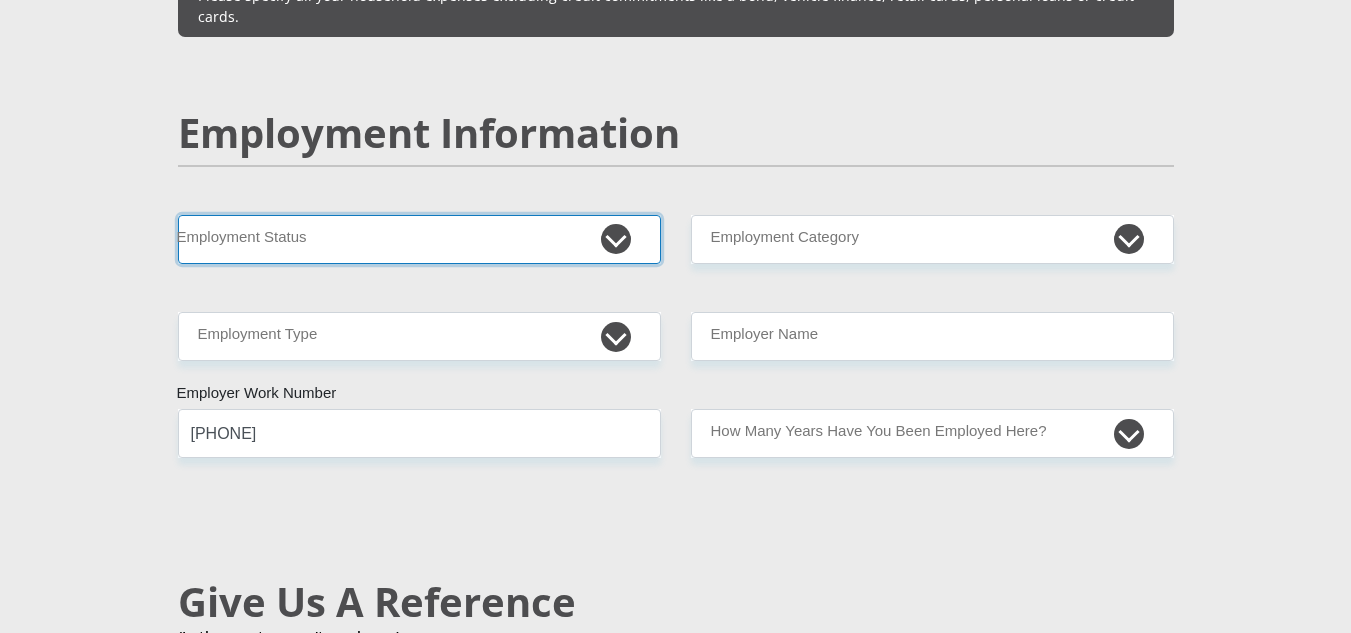 click on "Permanent/Full-time
Part-time/Casual
Contract Worker
Self-Employed
Housewife
Retired
Student
Medically Boarded
Disability
Unemployed" at bounding box center [419, 239] 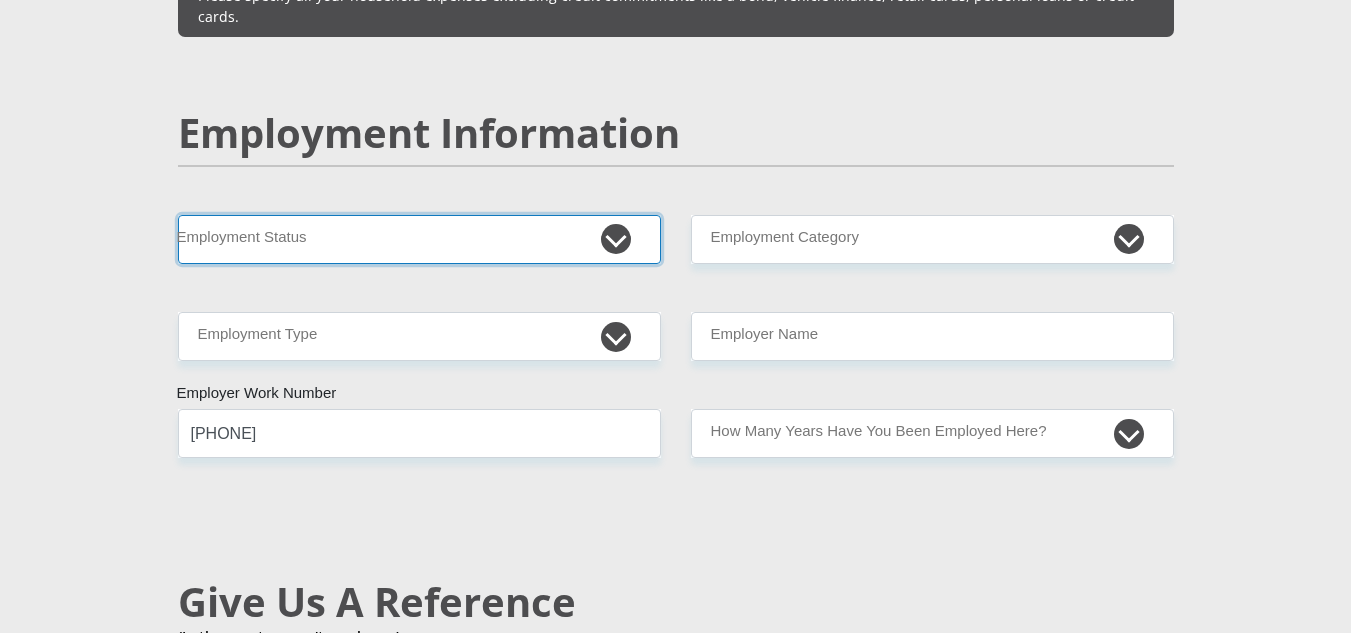 select on "4" 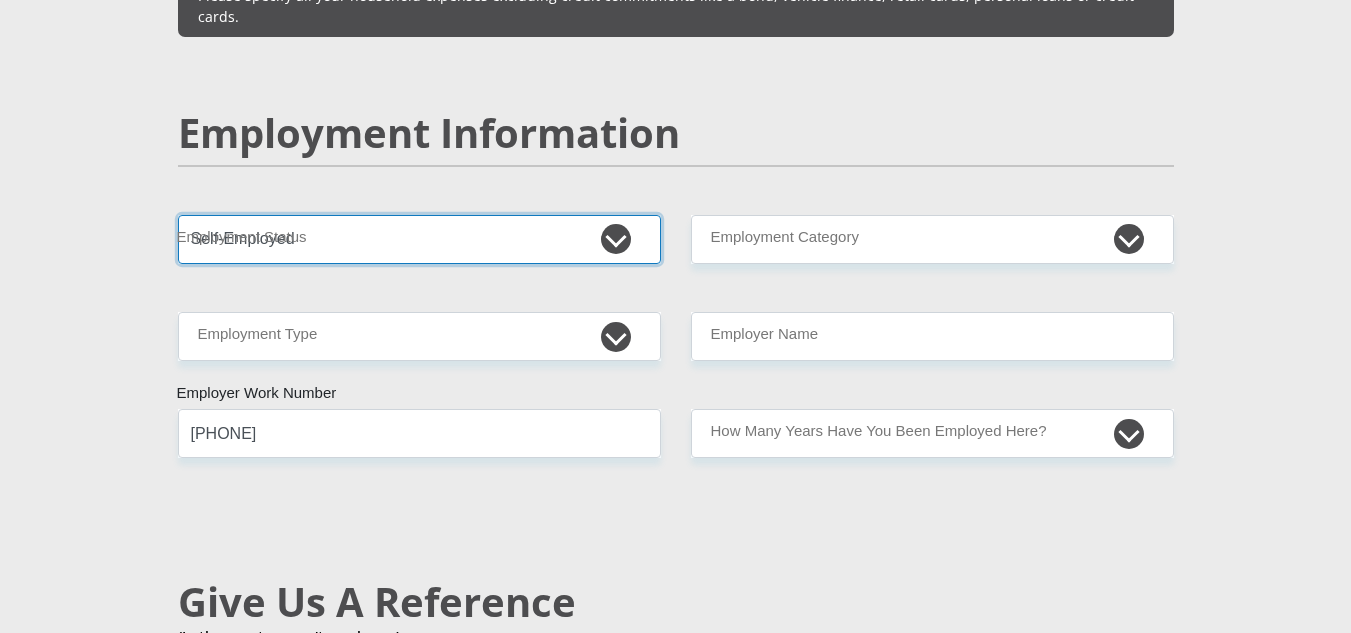 click on "Permanent/Full-time
Part-time/Casual
Contract Worker
Self-Employed
Housewife
Retired
Student
Medically Boarded
Disability
Unemployed" at bounding box center (419, 239) 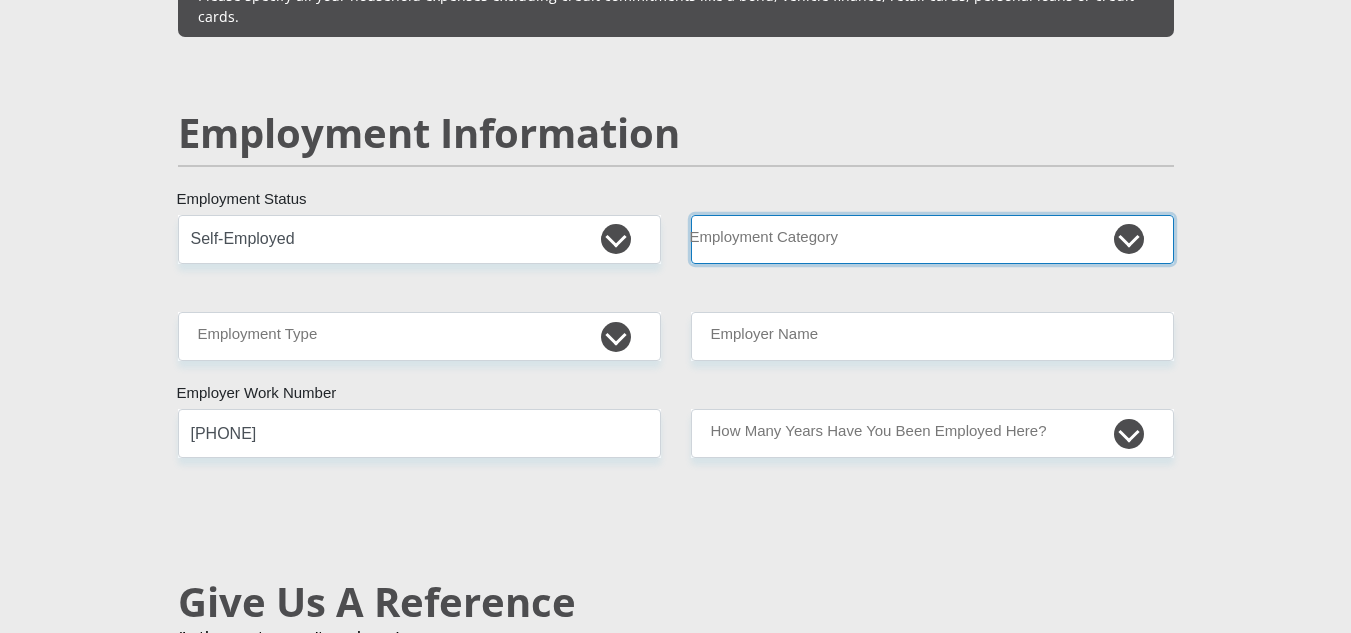 drag, startPoint x: 736, startPoint y: 206, endPoint x: 755, endPoint y: 225, distance: 26.870058 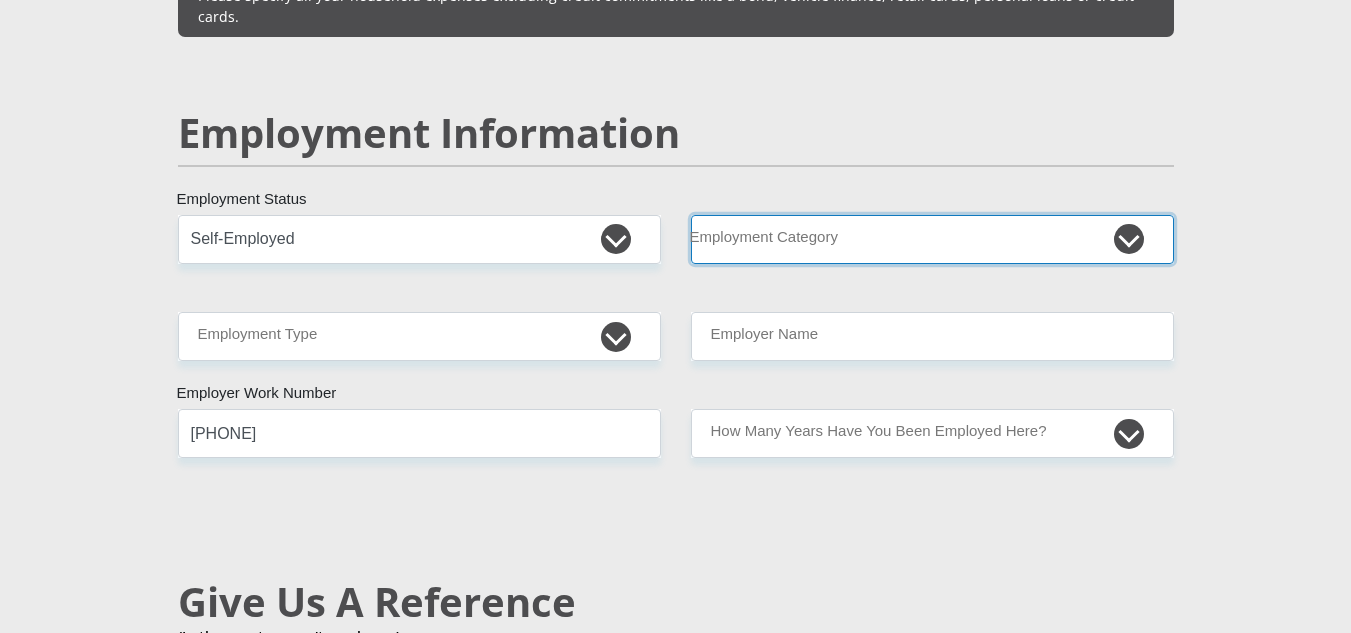 select on "13" 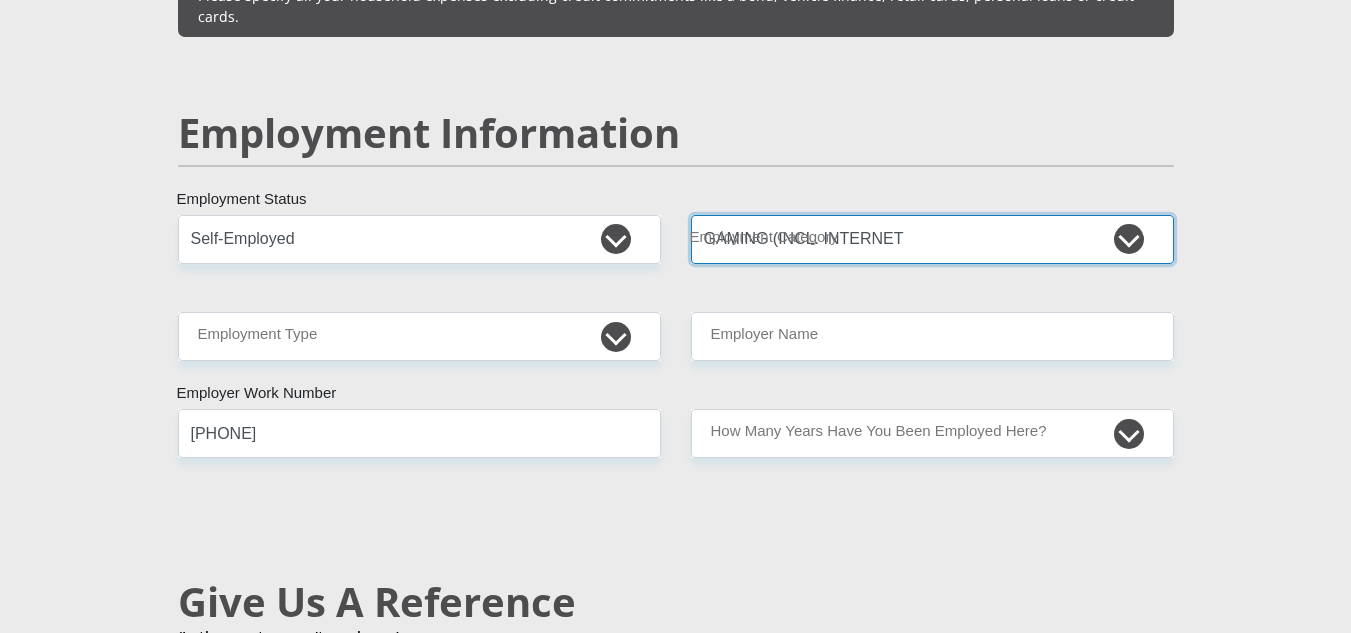 click on "AGRICULTURE
ALCOHOL & TOBACCO
CONSTRUCTION MATERIALS
METALLURGY
EQUIPMENT FOR RENEWABLE ENERGY
SPECIALIZED CONTRACTORS
CAR
GAMING (INCL. INTERNET
OTHER WHOLESALE
UNLICENSED PHARMACEUTICALS
CURRENCY EXCHANGE HOUSES
OTHER FINANCIAL INSTITUTIONS & INSURANCE
REAL ESTATE AGENTS
OIL & GAS
OTHER MATERIALS (E.G. IRON ORE)
PRECIOUS STONES & PRECIOUS METALS
POLITICAL ORGANIZATIONS
RELIGIOUS ORGANIZATIONS(NOT SECTS)
ACTI. HAVING BUSINESS DEAL WITH PUBLIC ADMINISTRATION
LAUNDROMATS" at bounding box center [932, 239] 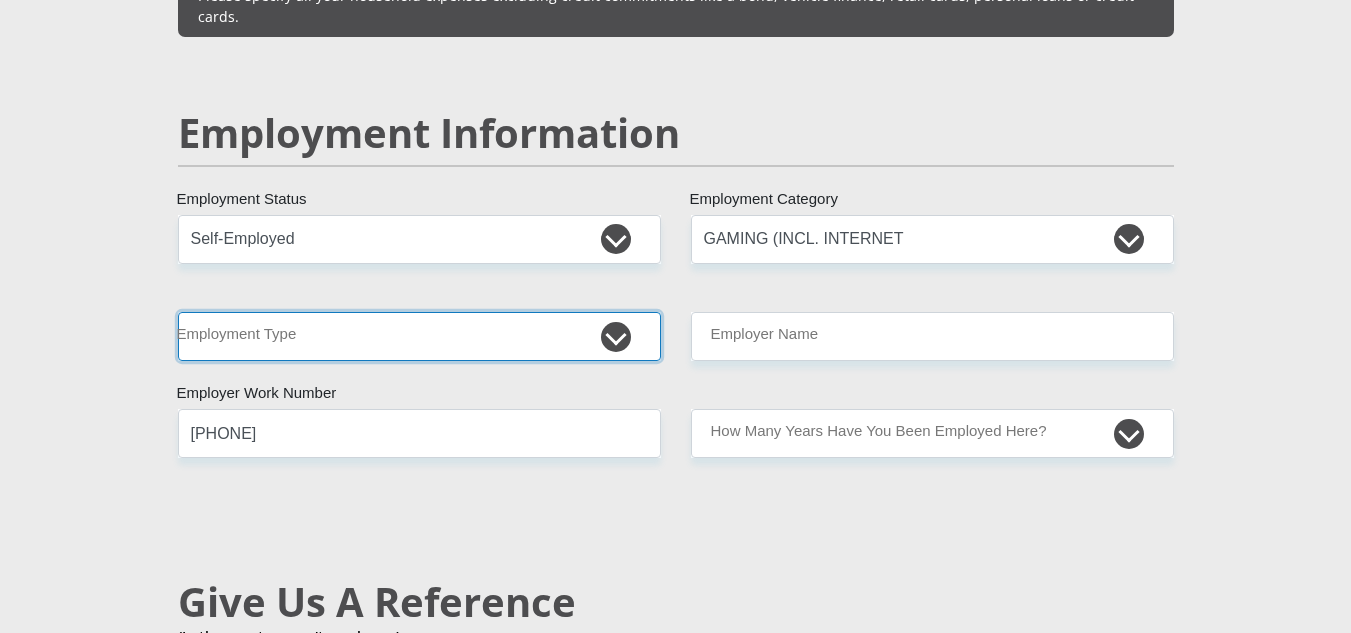 click on "College/Lecturer
Craft Seller
Creative
Driver
Executive
Farmer
Forces - Non Commissioned
Forces - Officer
Hawker
Housewife
Labourer
Licenced Professional
Manager
Miner
Non Licenced Professional
Office Staff/Clerk
Outside Worker
Pensioner
Permanent Teacher
Production/Manufacturing
Sales
Self-Employed
Semi-Professional Worker
Service Industry  Social Worker  Student" at bounding box center [419, 336] 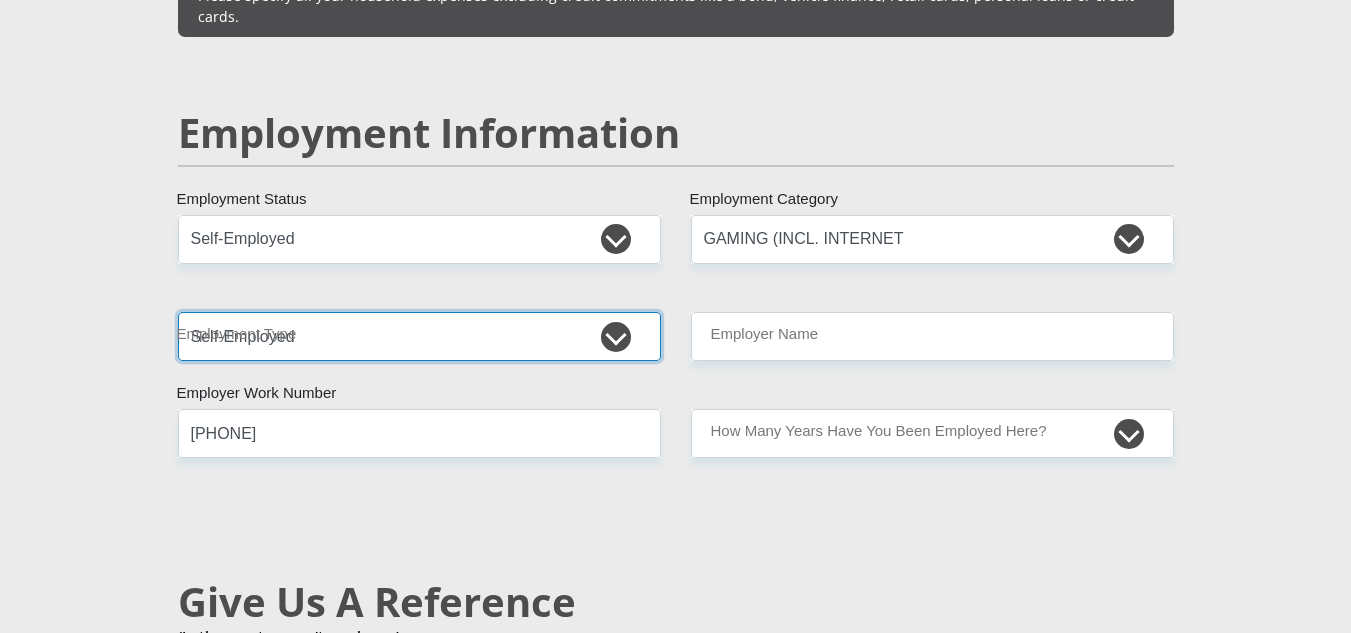 click on "College/Lecturer
Craft Seller
Creative
Driver
Executive
Farmer
Forces - Non Commissioned
Forces - Officer
Hawker
Housewife
Labourer
Licenced Professional
Manager
Miner
Non Licenced Professional
Office Staff/Clerk
Outside Worker
Pensioner
Permanent Teacher
Production/Manufacturing
Sales
Self-Employed
Semi-Professional Worker
Service Industry  Social Worker  Student" at bounding box center (419, 336) 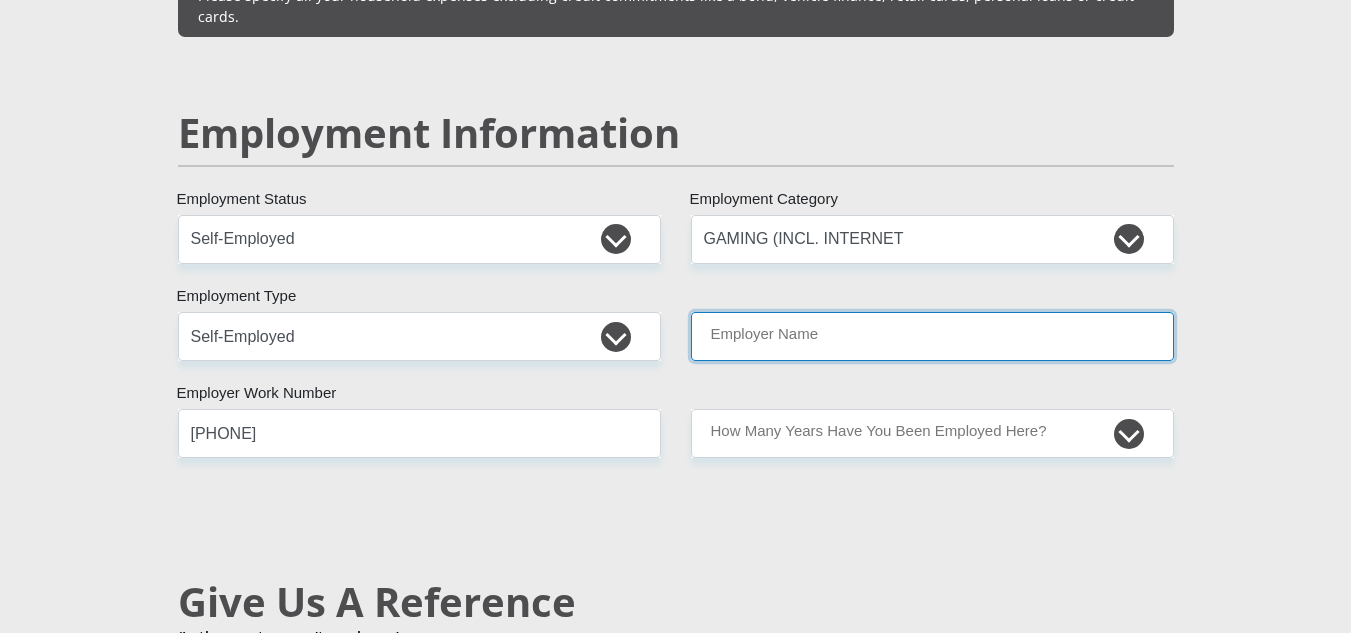 click on "Employer Name" at bounding box center (932, 336) 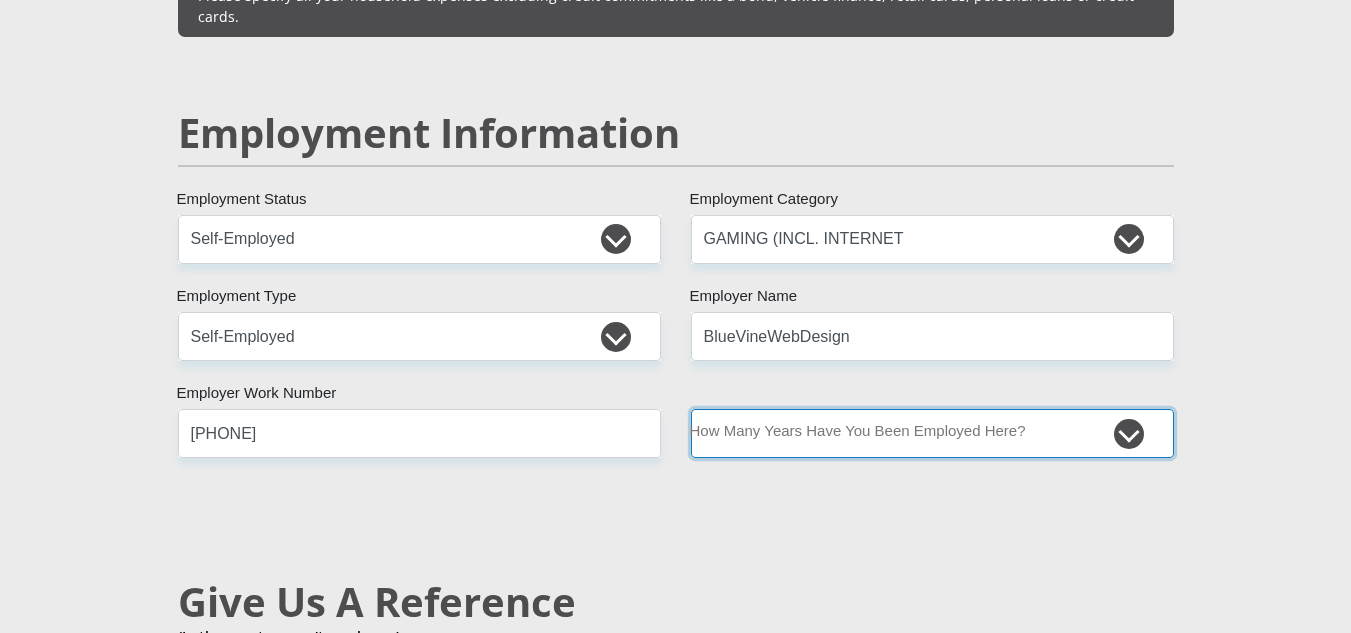 click on "less than 1 year
1-3 years
3-5 years
5+ years" at bounding box center [932, 433] 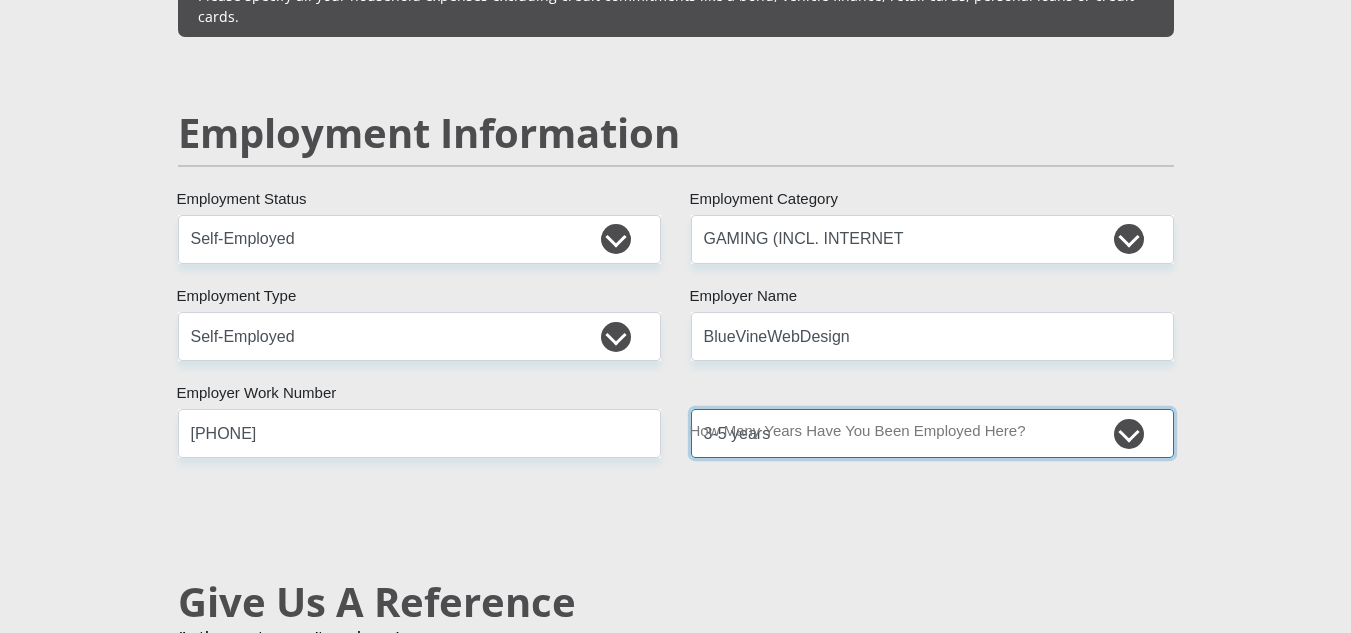 click on "less than 1 year
1-3 years
3-5 years
5+ years" at bounding box center (932, 433) 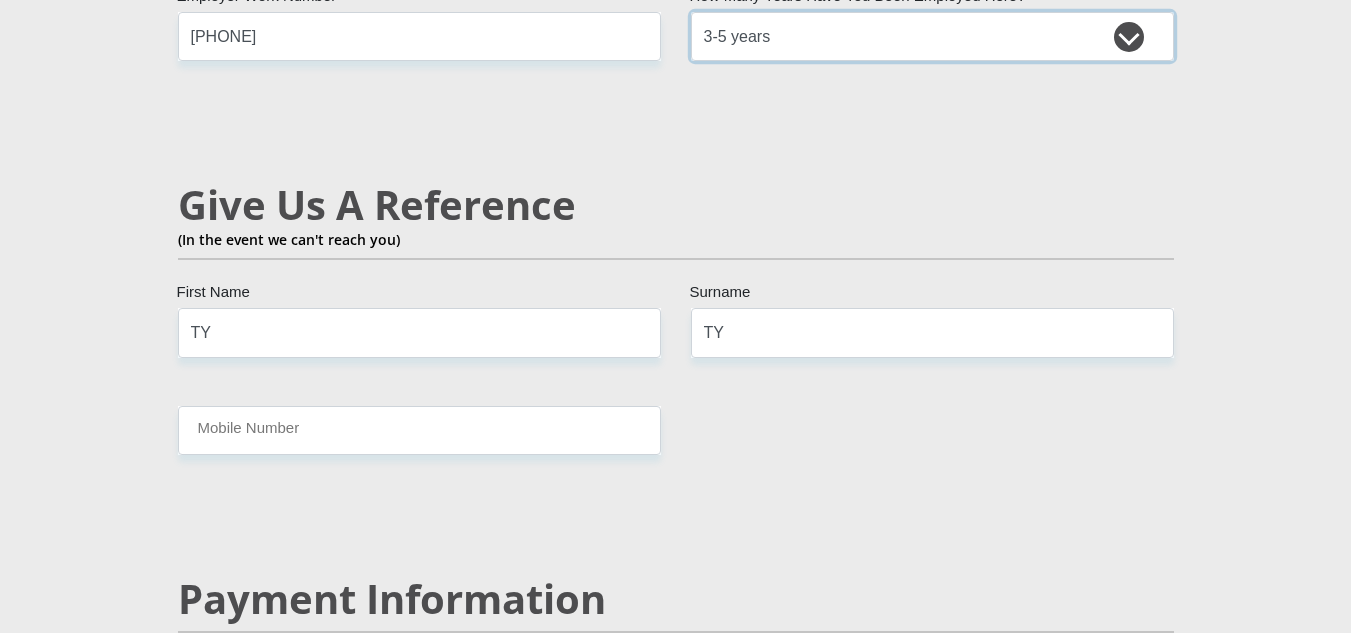 scroll, scrollTop: 3467, scrollLeft: 0, axis: vertical 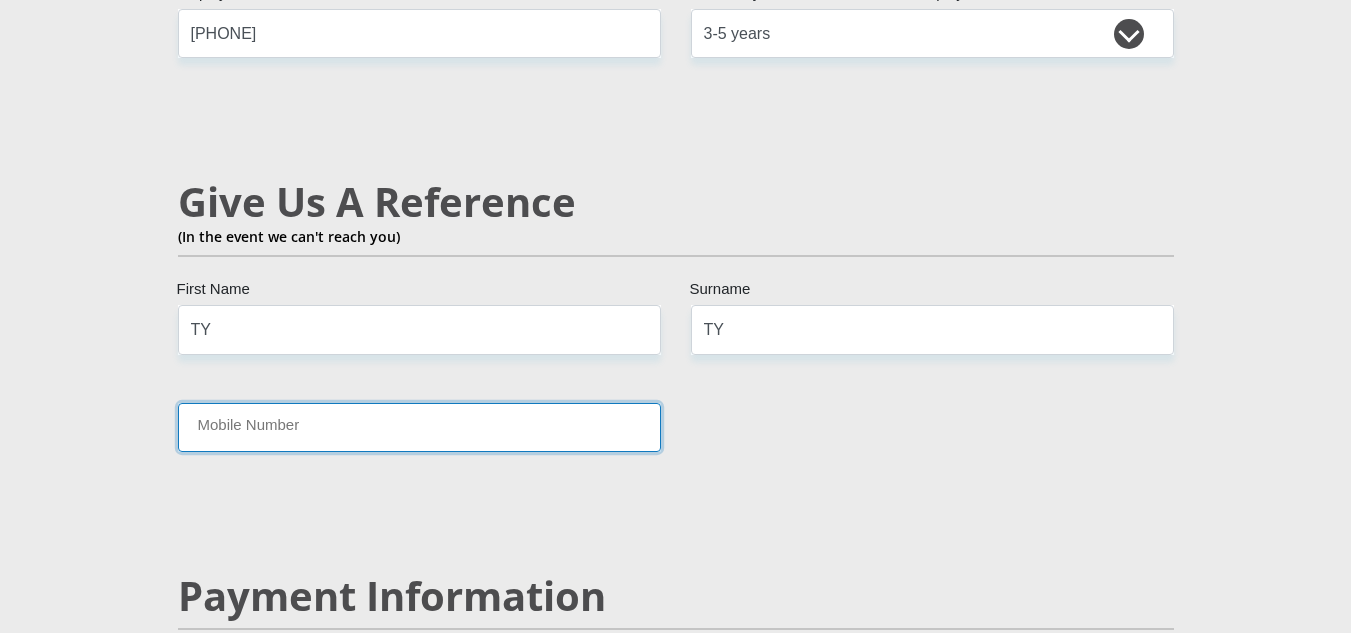 click on "Mobile Number" at bounding box center (419, 427) 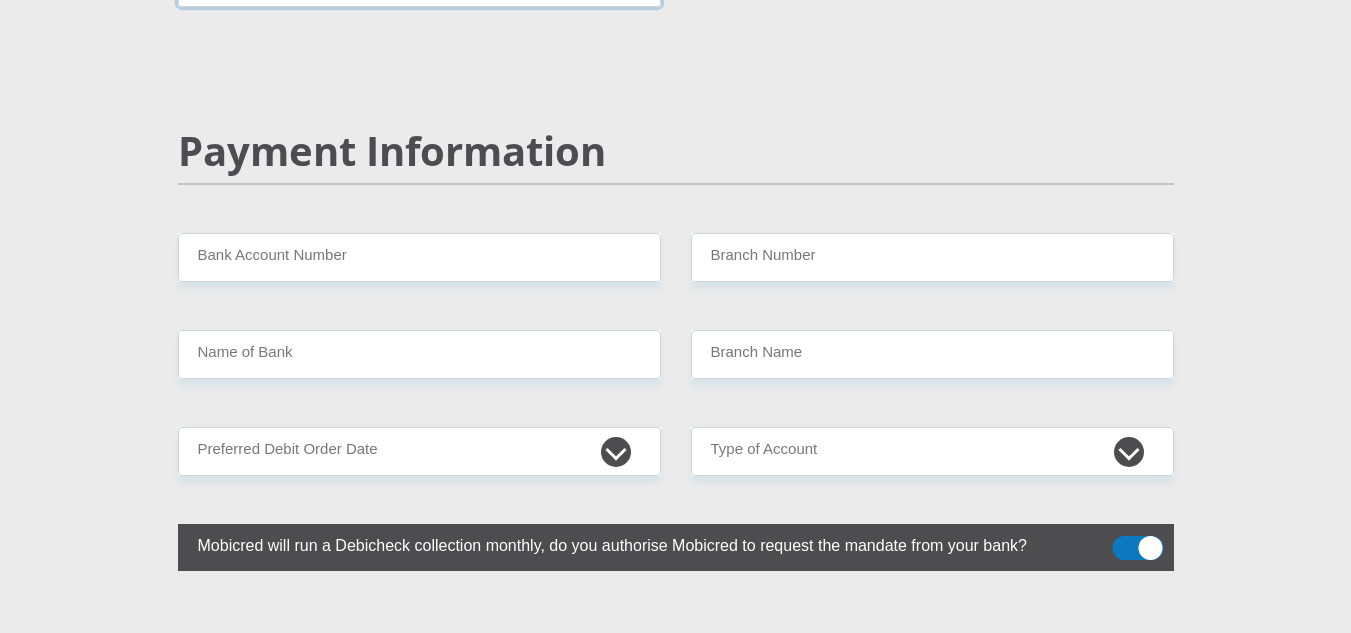 scroll, scrollTop: 3933, scrollLeft: 0, axis: vertical 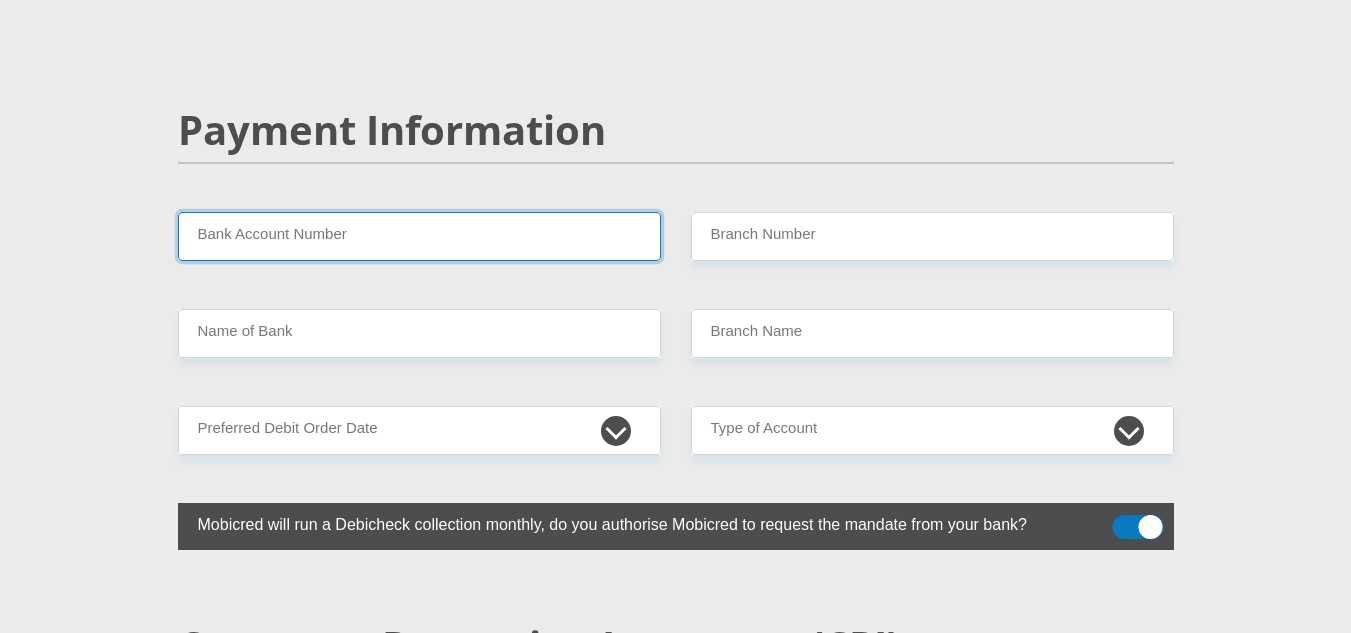 click on "Bank Account Number" at bounding box center [419, 236] 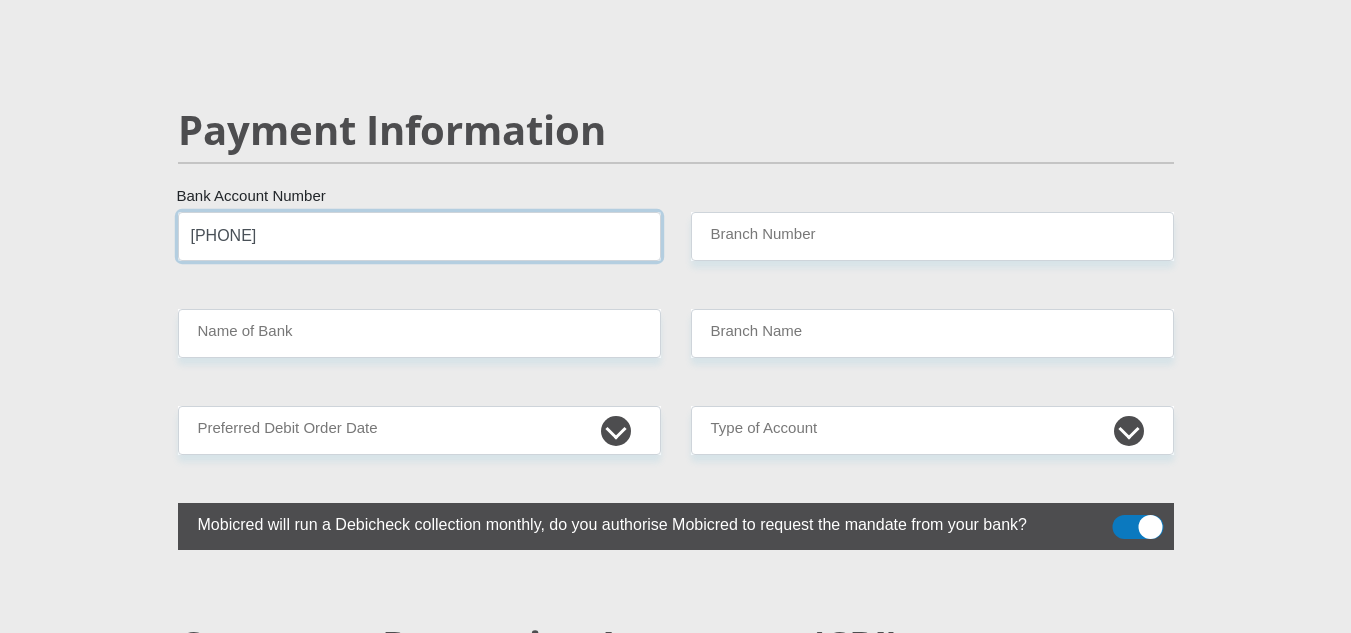 type on "[PHONE]" 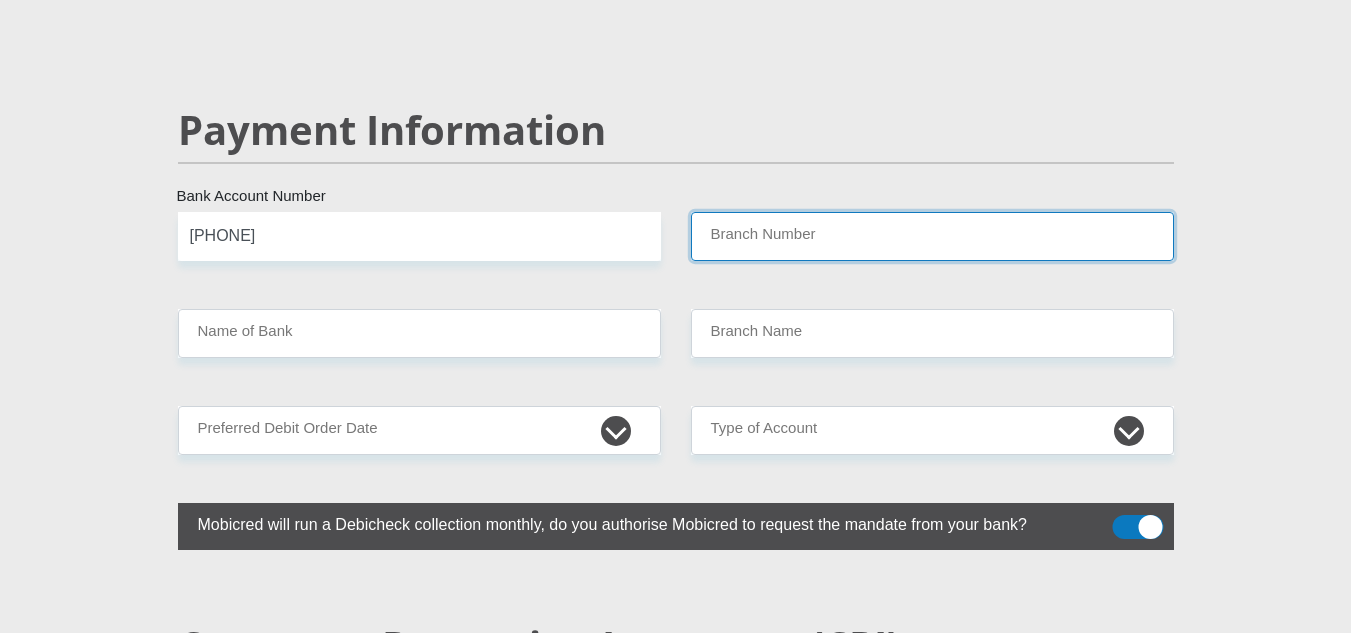 paste on "[PHONE]" 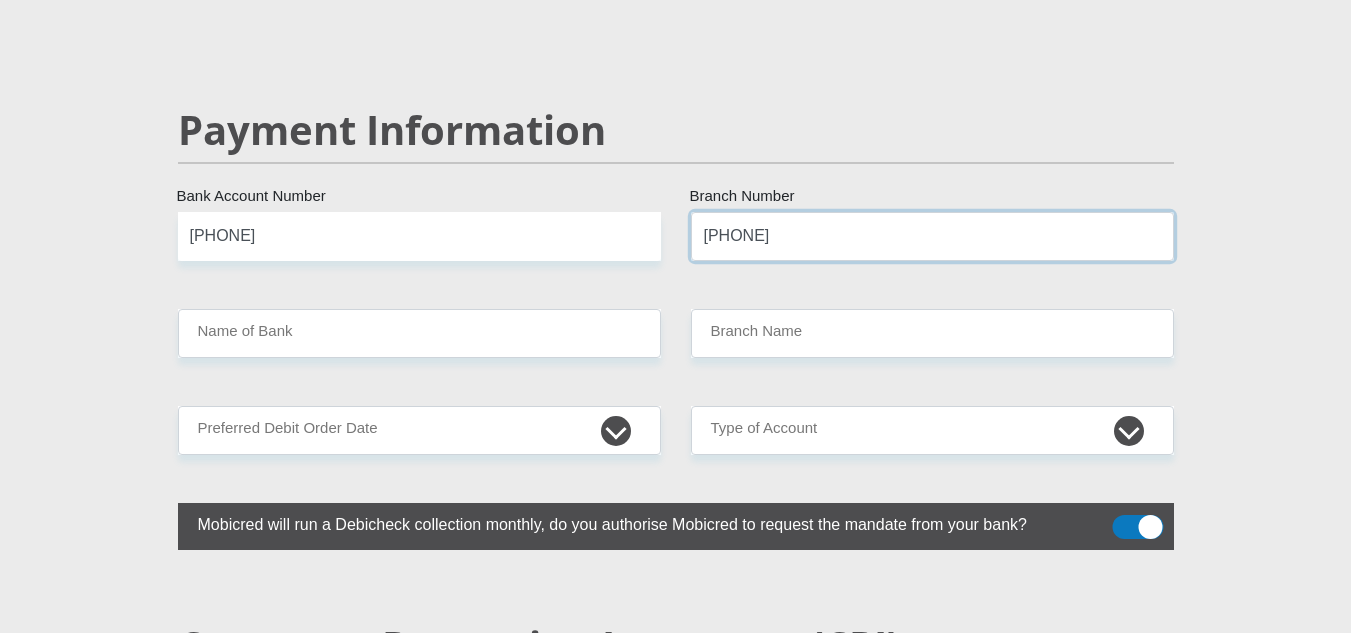click on "[PHONE]" at bounding box center [932, 236] 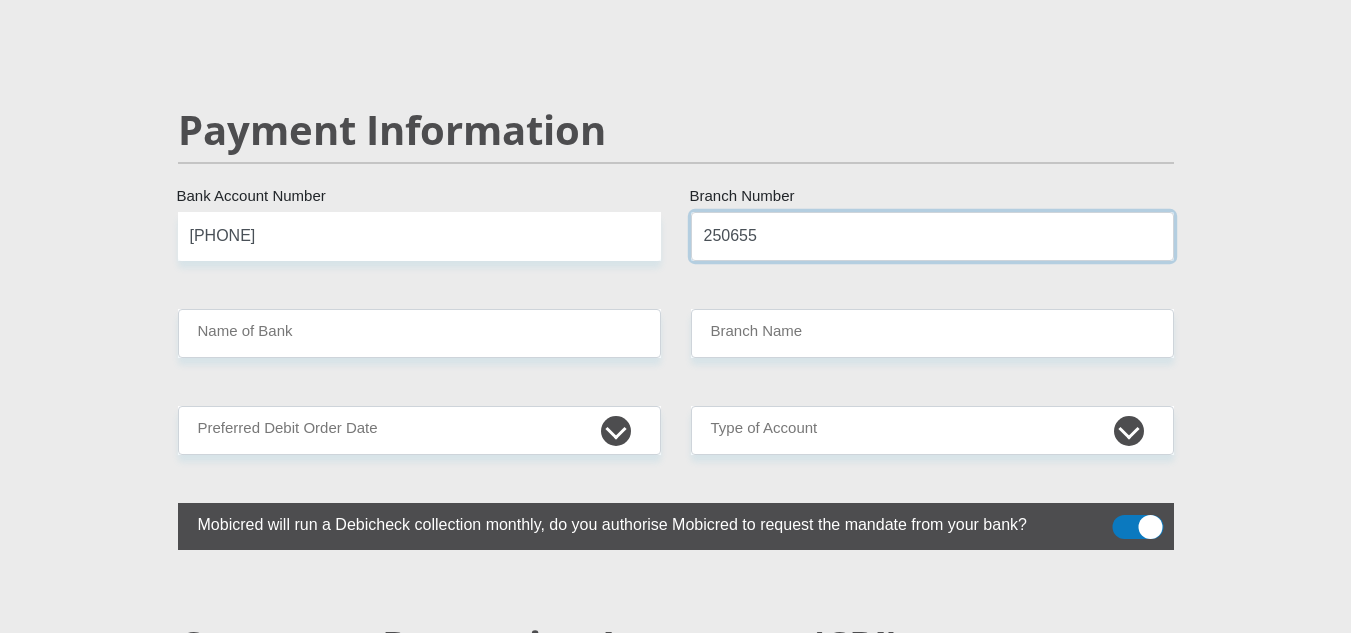type on "250655" 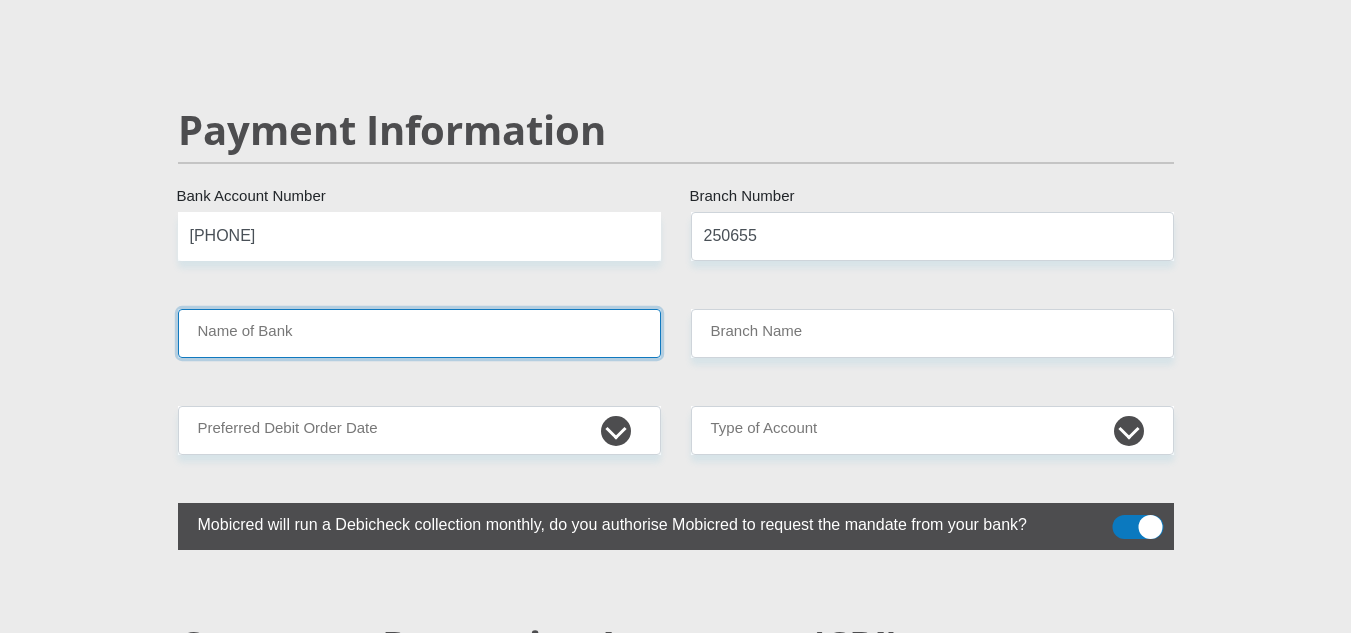click on "Name of Bank" at bounding box center [419, 333] 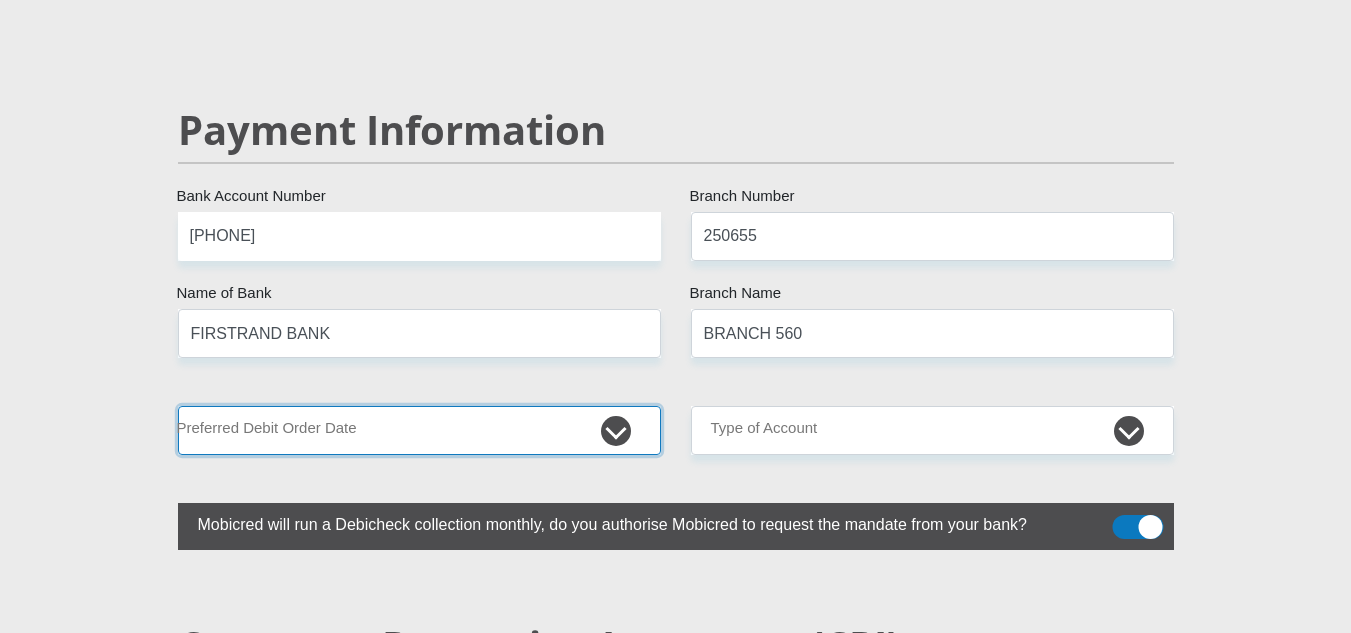 click on "1st
2nd
3rd
4th
5th
7th
18th
19th
20th
21st
22nd
23rd
24th
25th
26th
27th
28th
29th
30th" at bounding box center (419, 430) 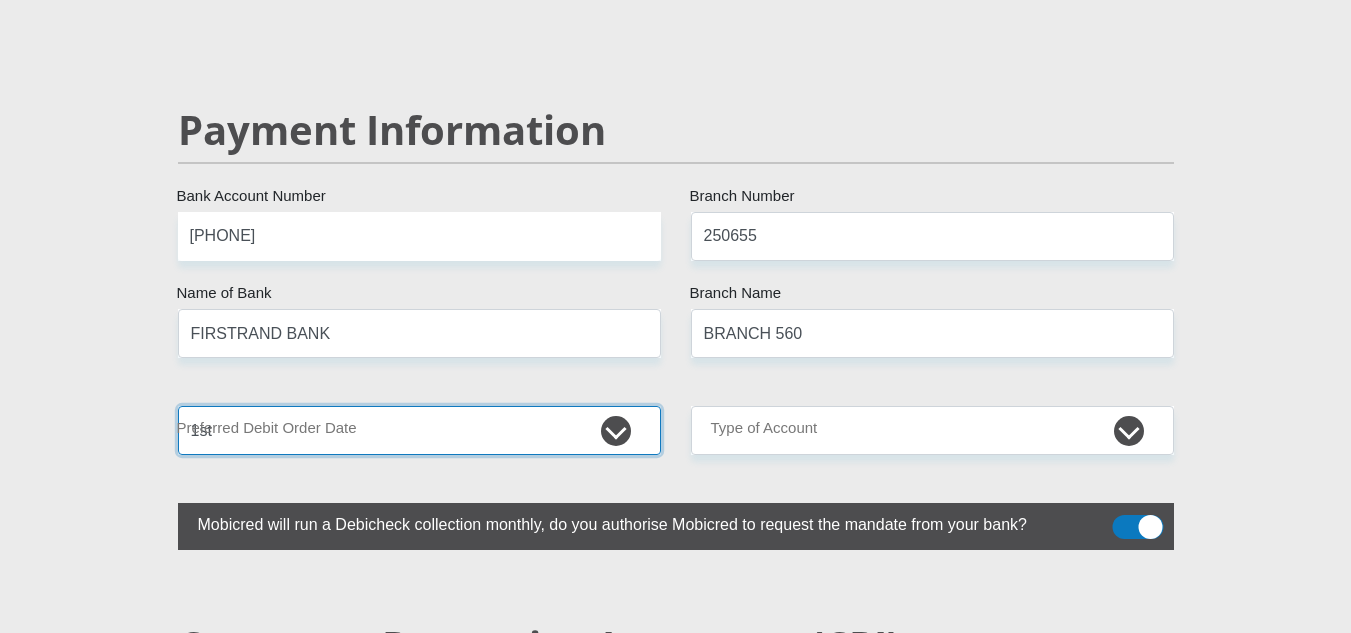 click on "1st
2nd
3rd
4th
5th
7th
18th
19th
20th
21st
22nd
23rd
24th
25th
26th
27th
28th
29th
30th" at bounding box center (419, 430) 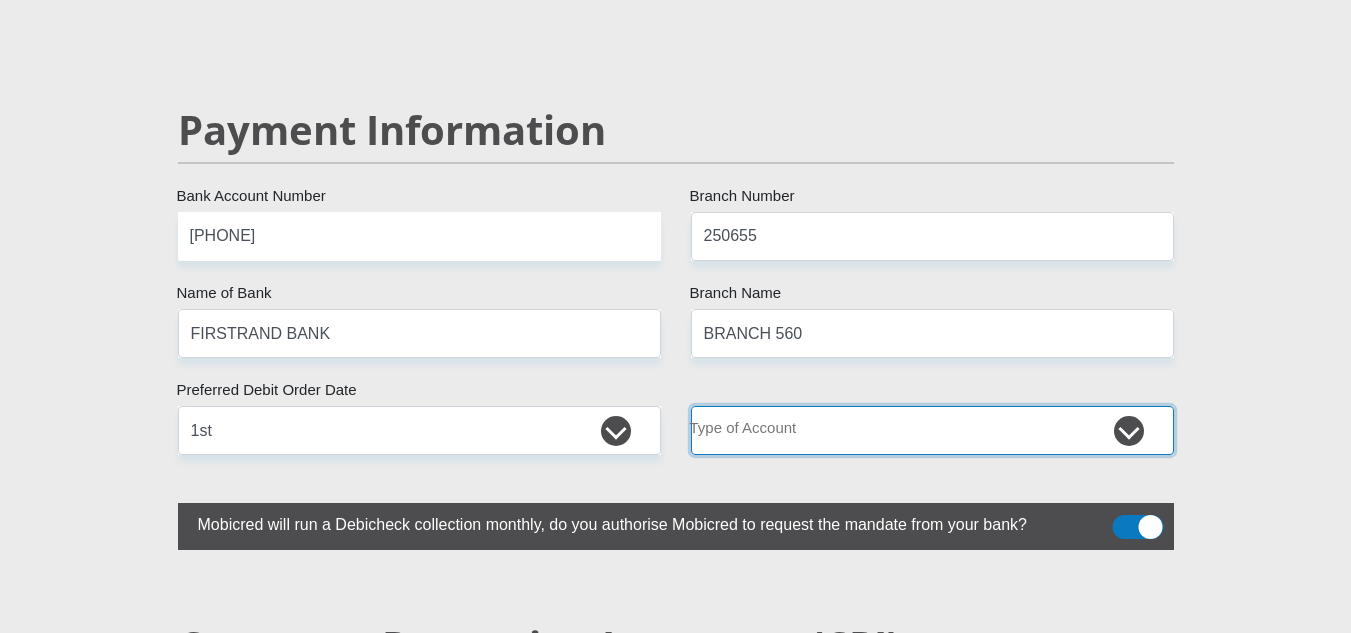 click on "Cheque
Savings" at bounding box center [932, 430] 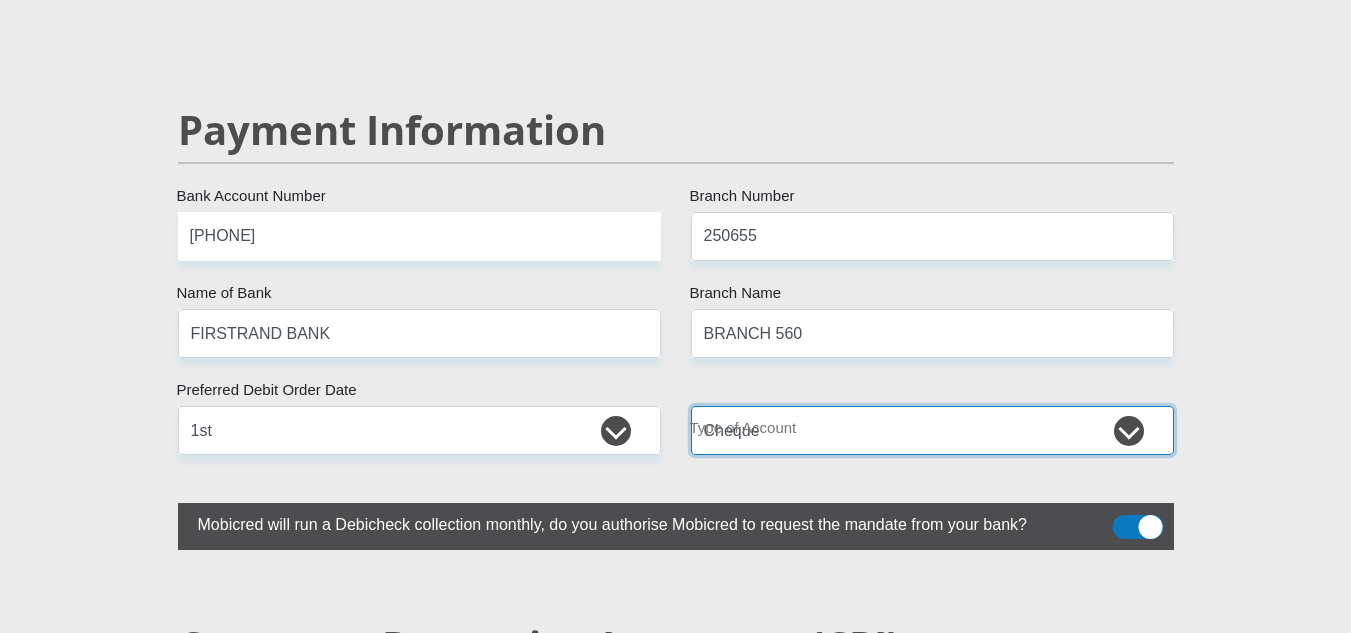 click on "Cheque
Savings" at bounding box center [932, 430] 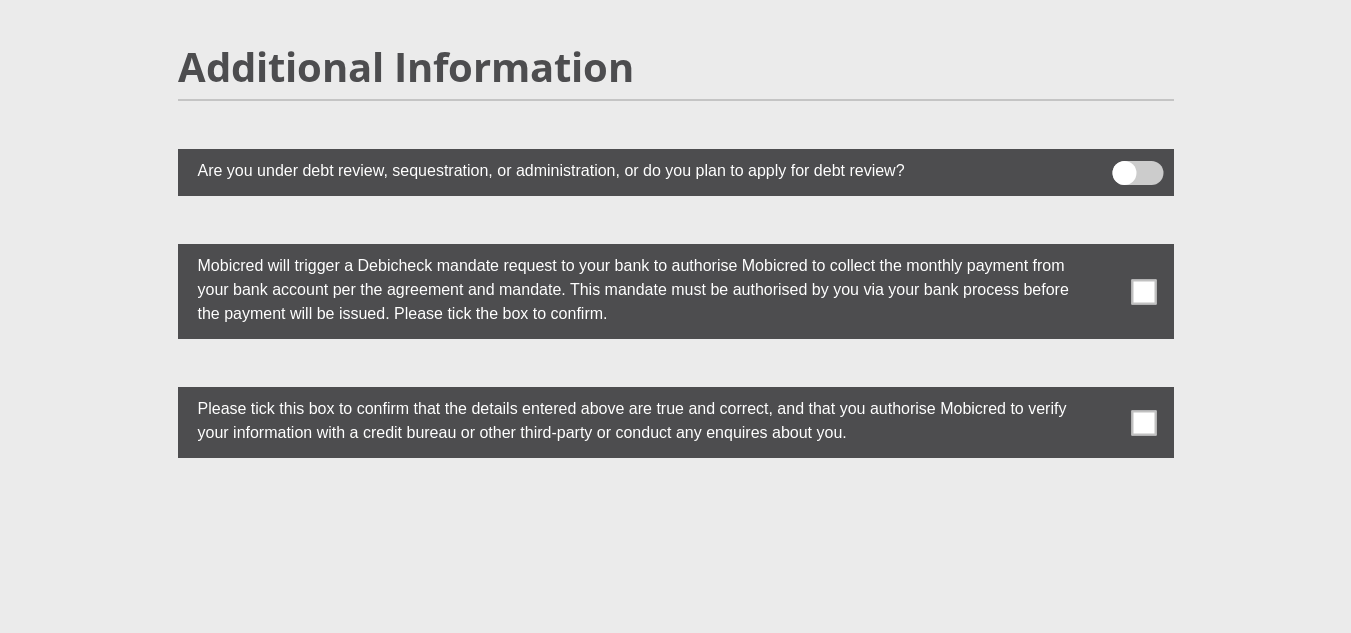 scroll, scrollTop: 5533, scrollLeft: 0, axis: vertical 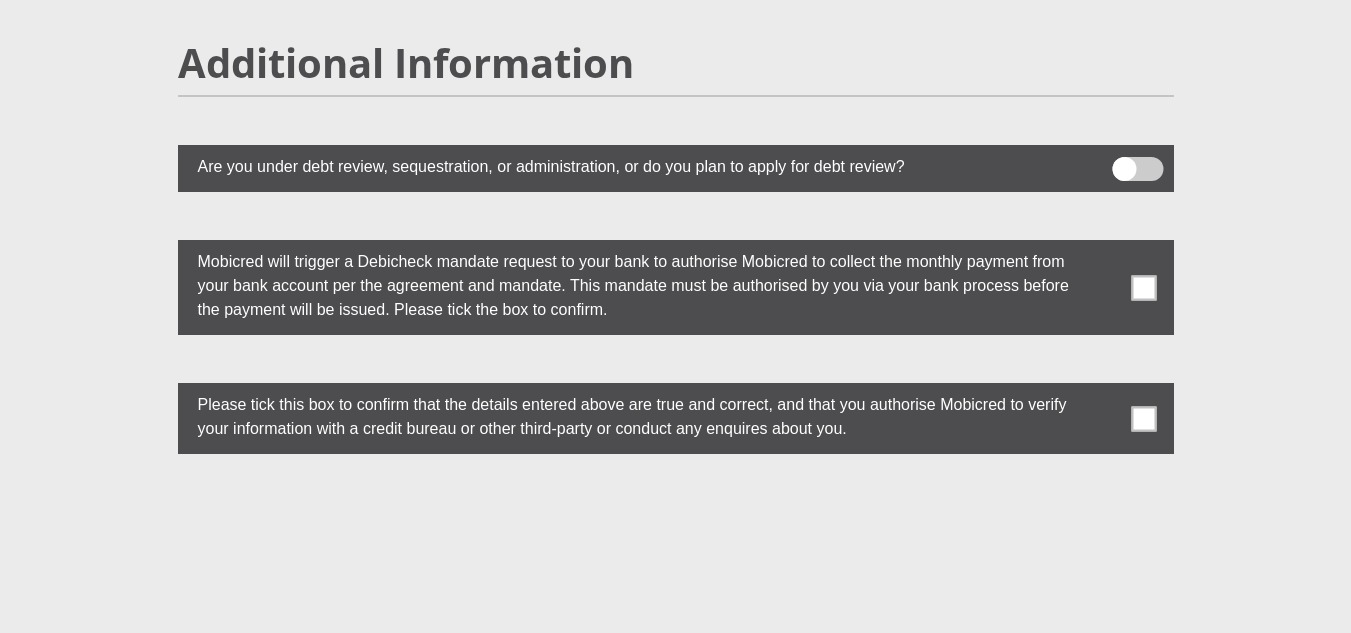 click at bounding box center [1143, 287] 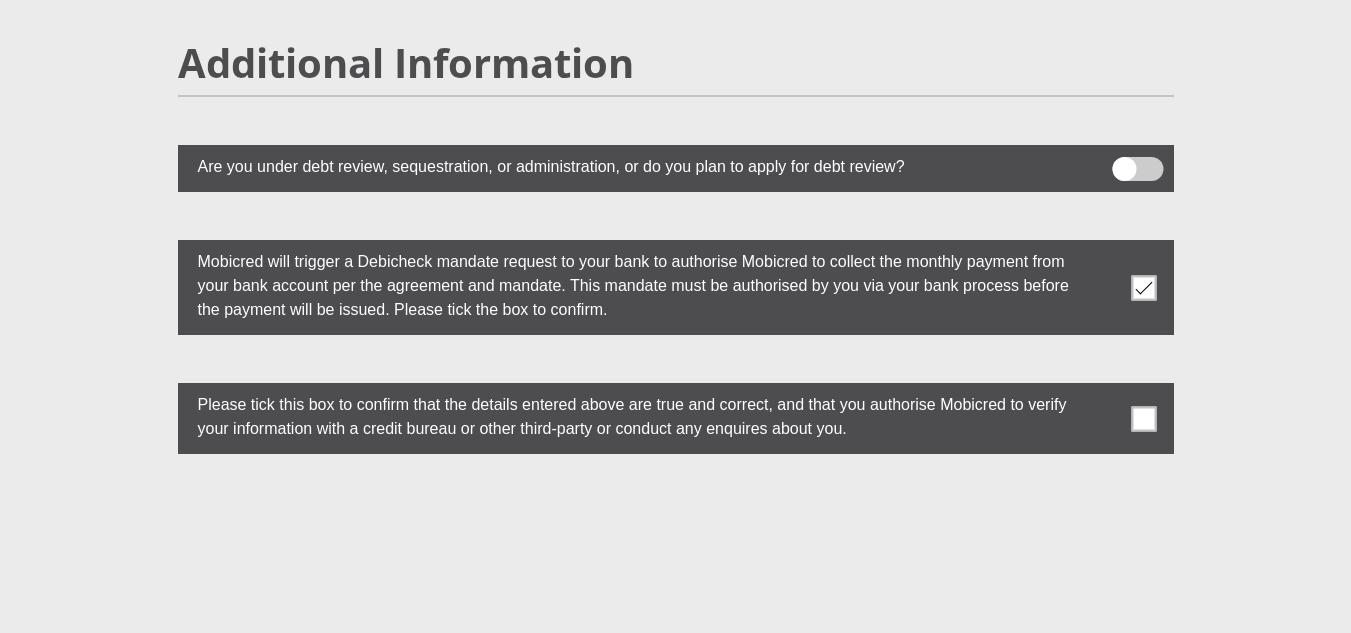 click at bounding box center [1143, 418] 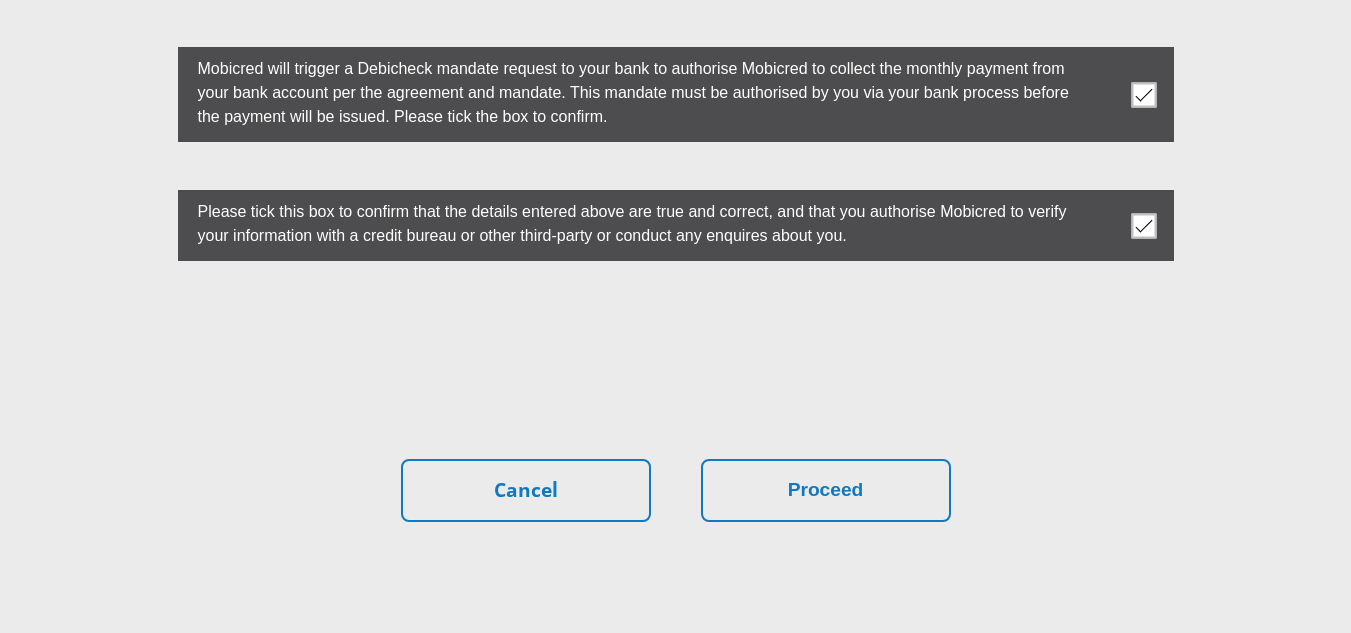 scroll, scrollTop: 5733, scrollLeft: 0, axis: vertical 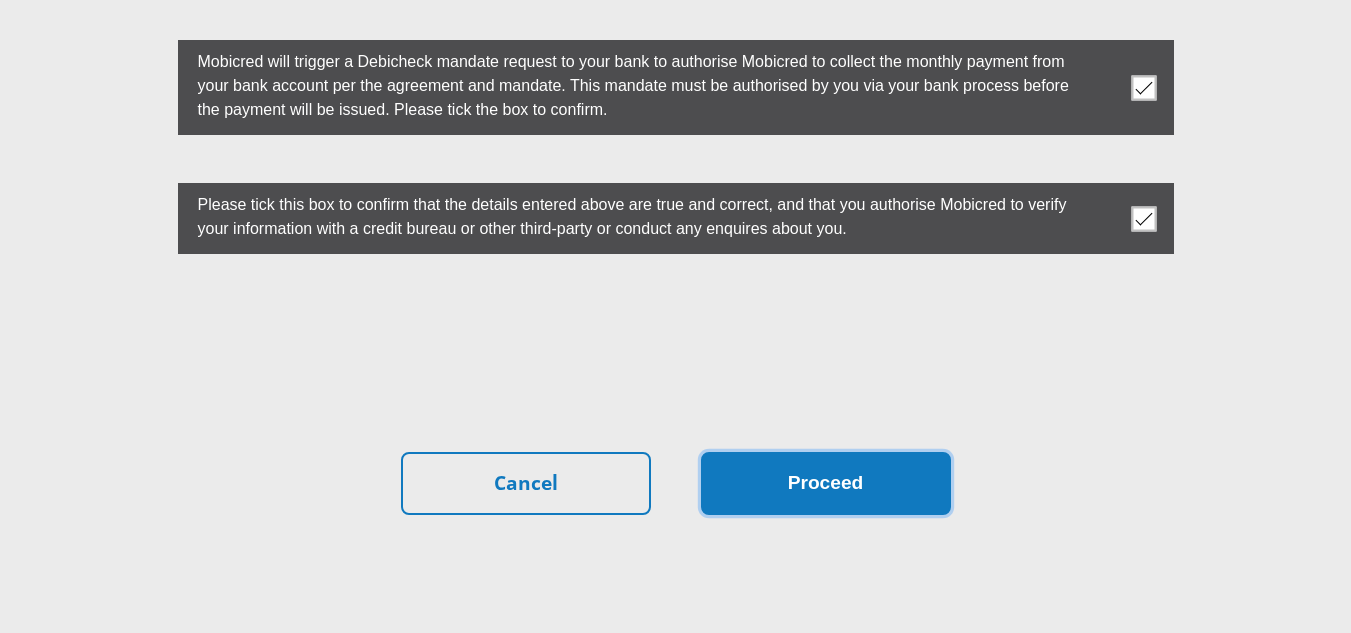 click on "Proceed" at bounding box center (826, 483) 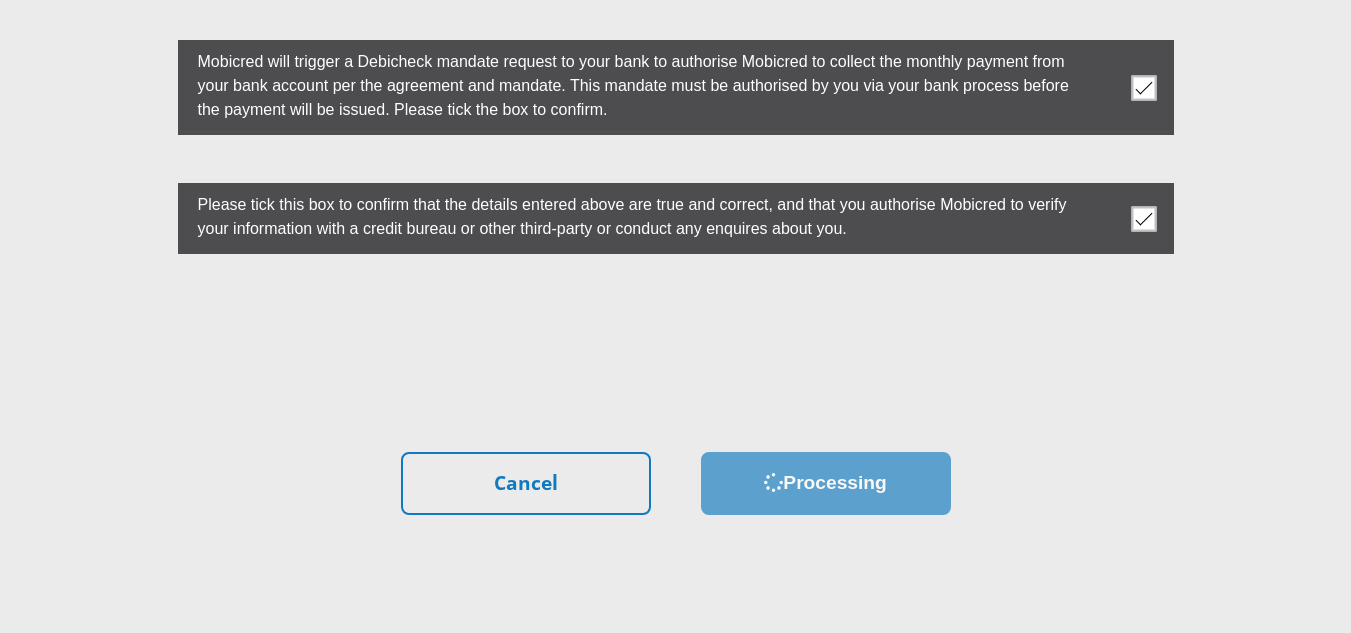 scroll, scrollTop: 0, scrollLeft: 0, axis: both 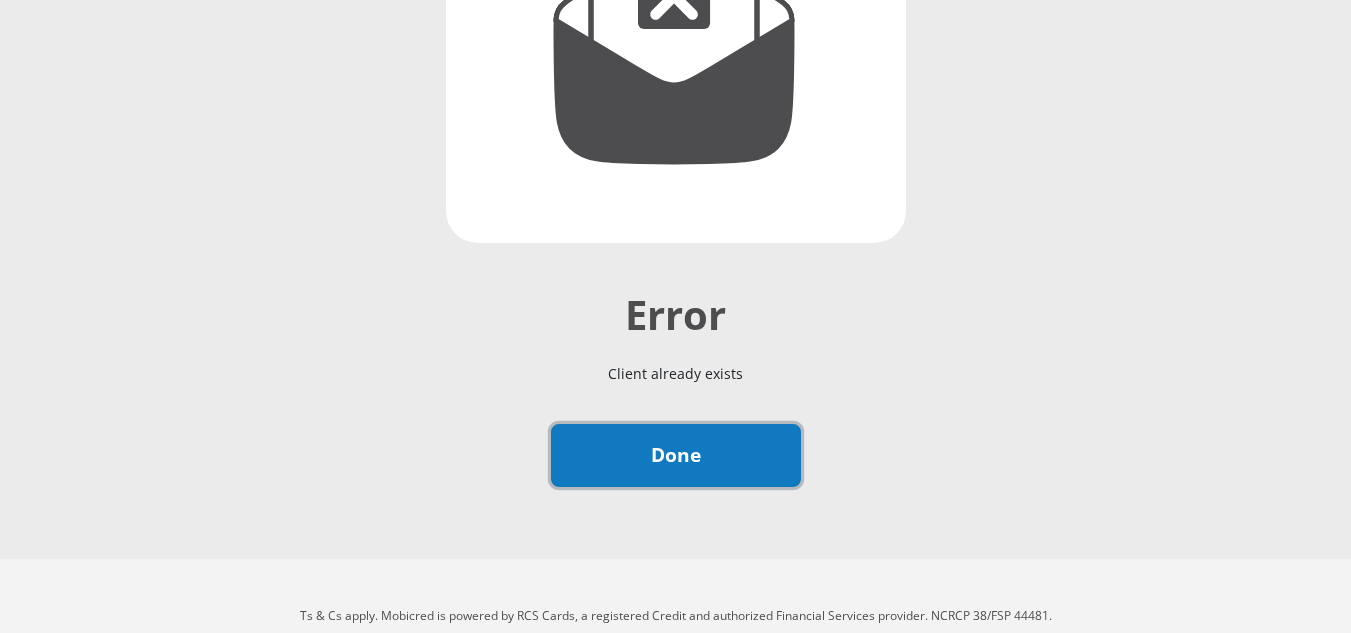 click on "Done" at bounding box center (676, 455) 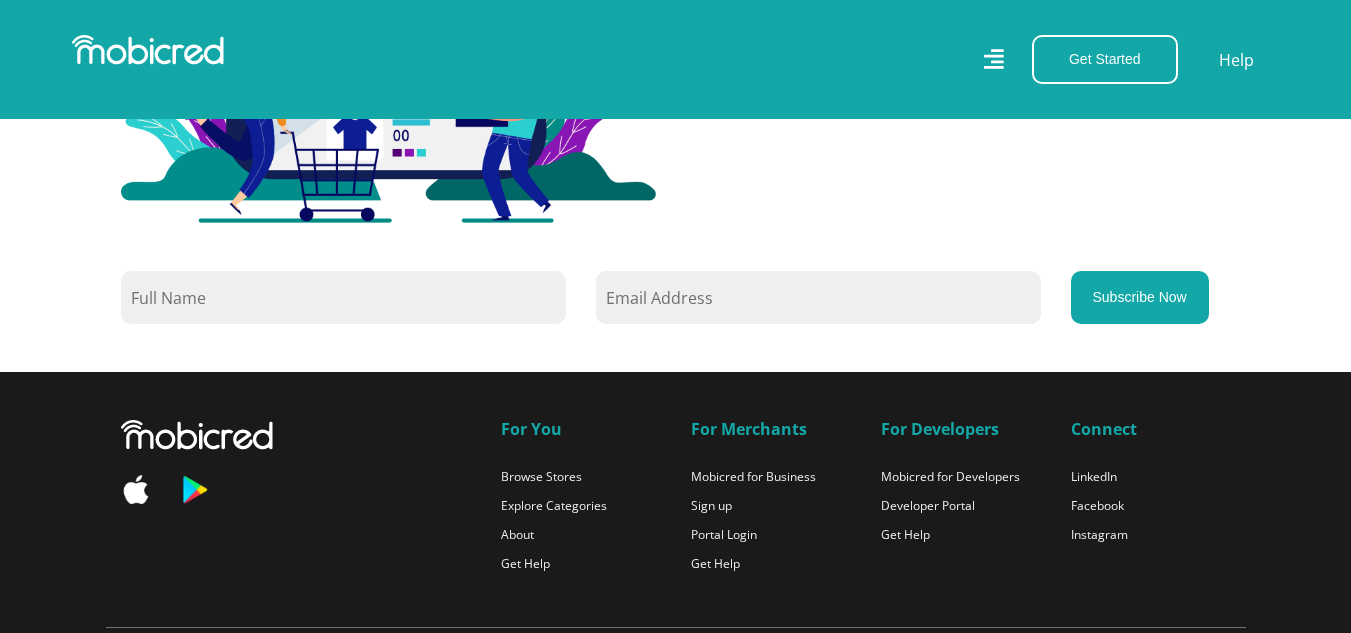 scroll, scrollTop: 1927, scrollLeft: 0, axis: vertical 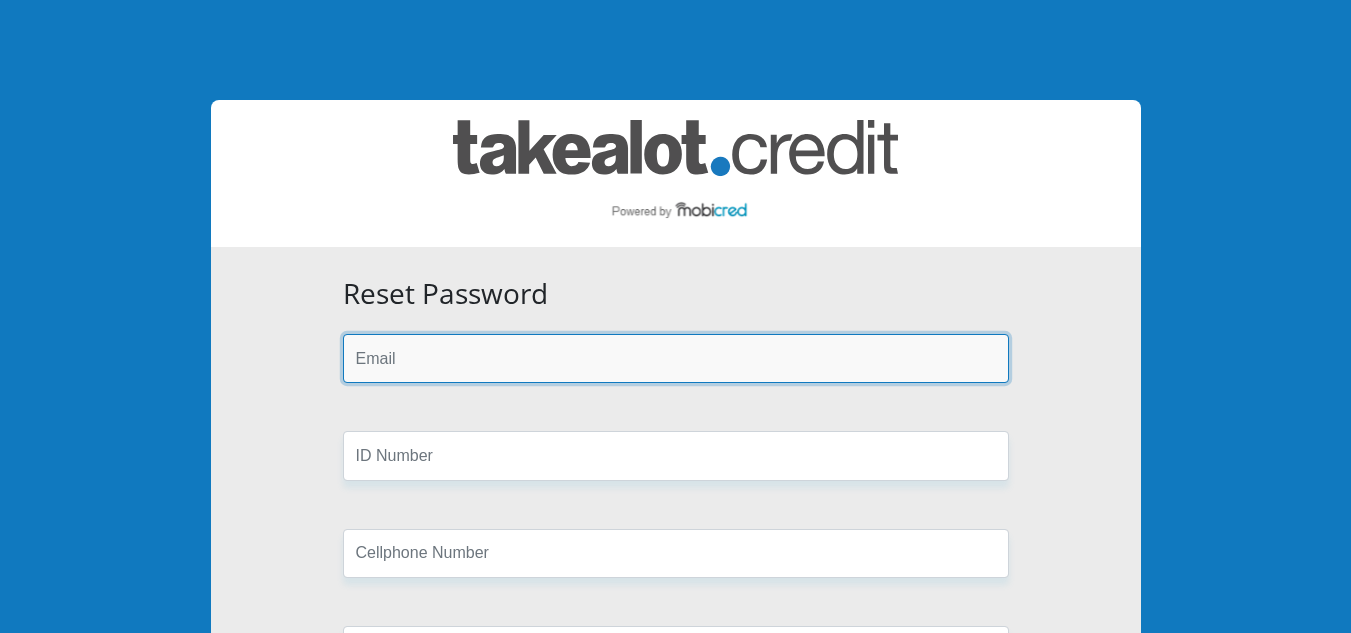 click at bounding box center [676, 358] 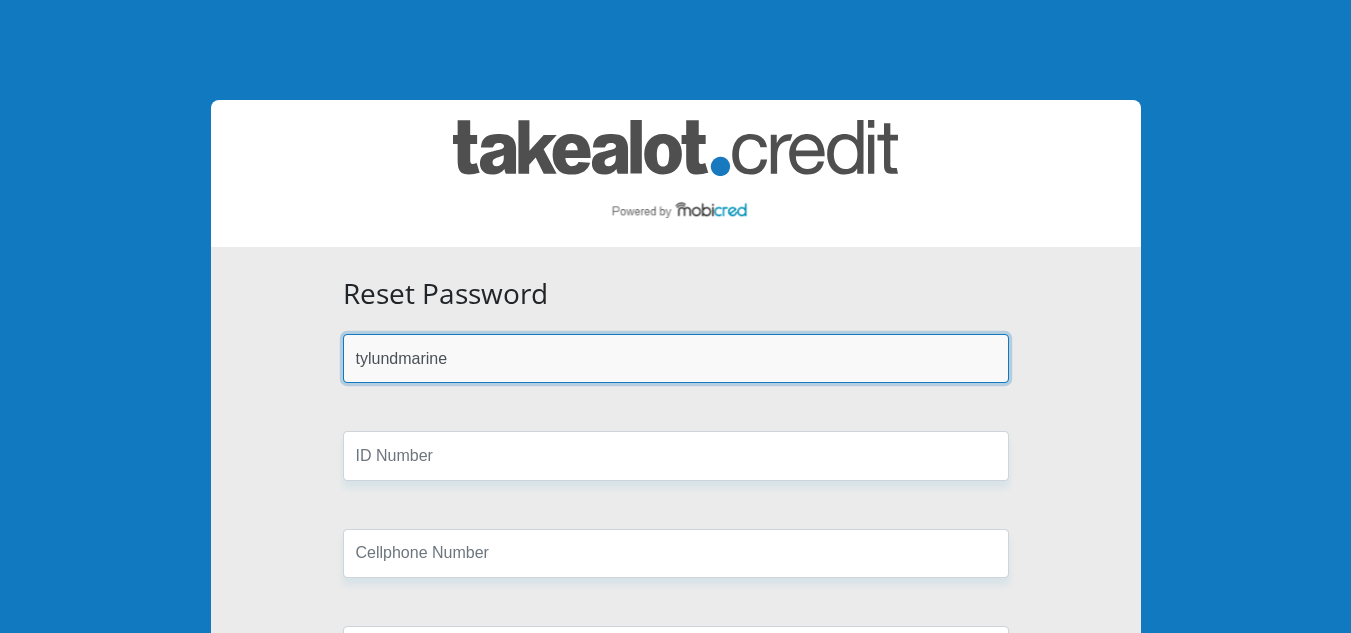 type on "[EMAIL]" 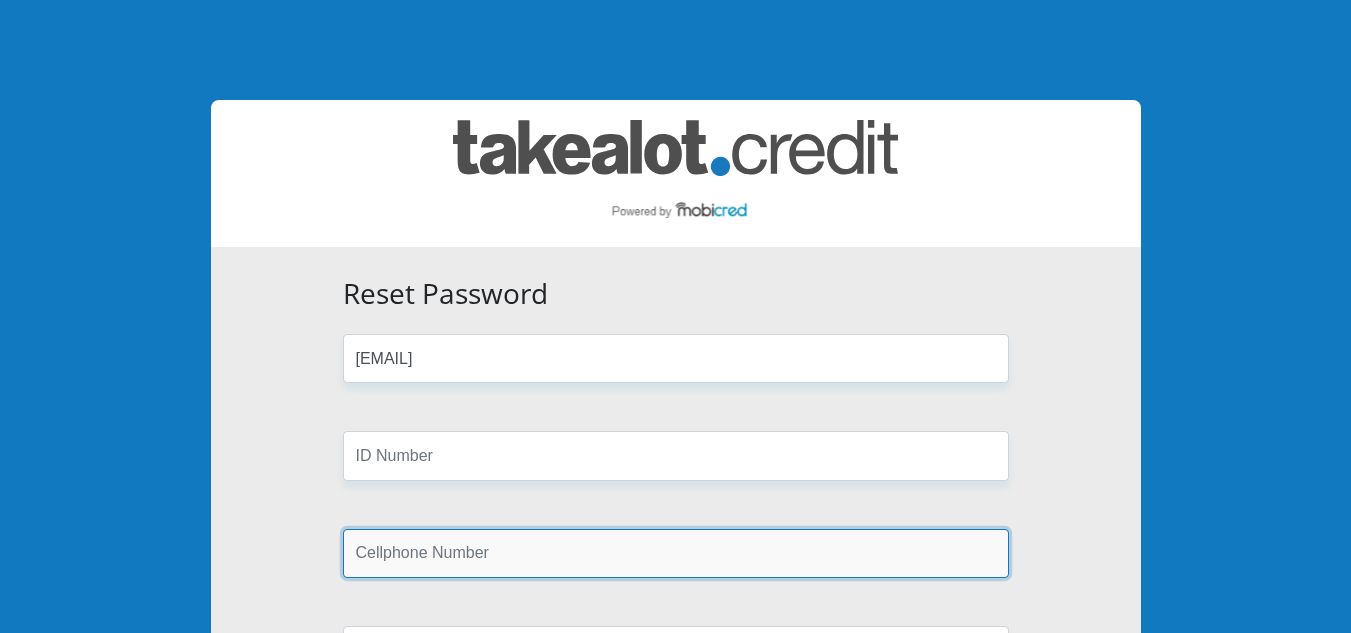 type on "[PHONE]" 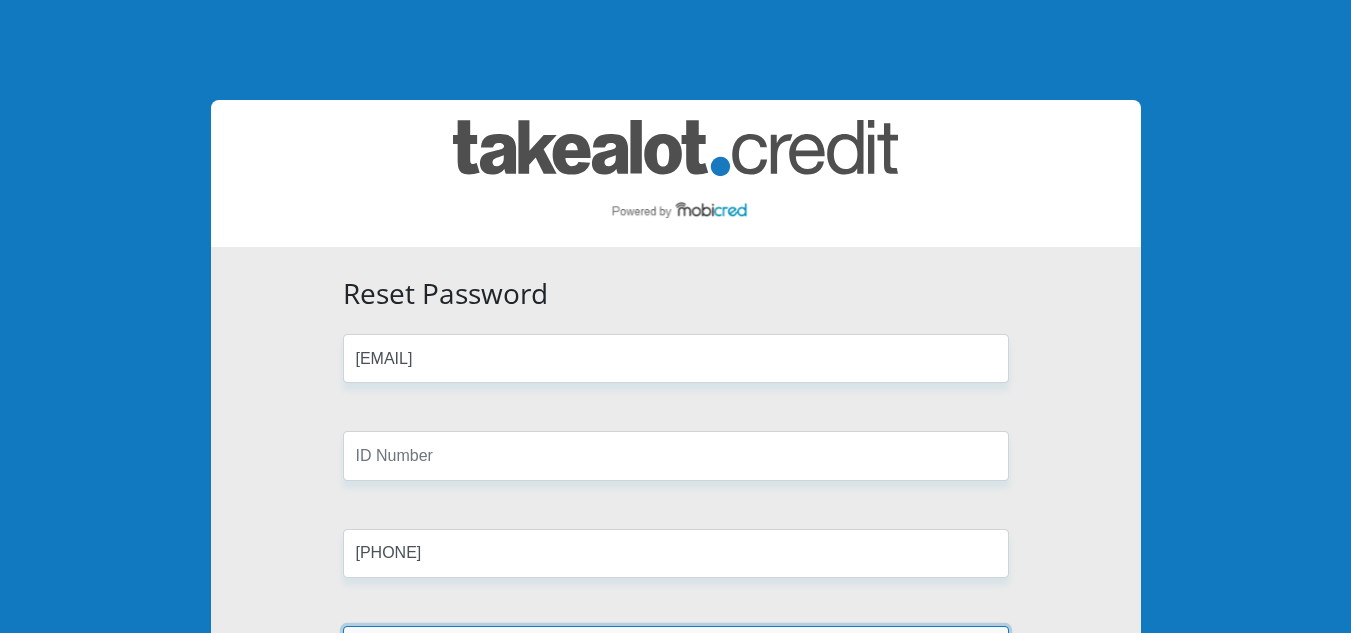 type on "LUND" 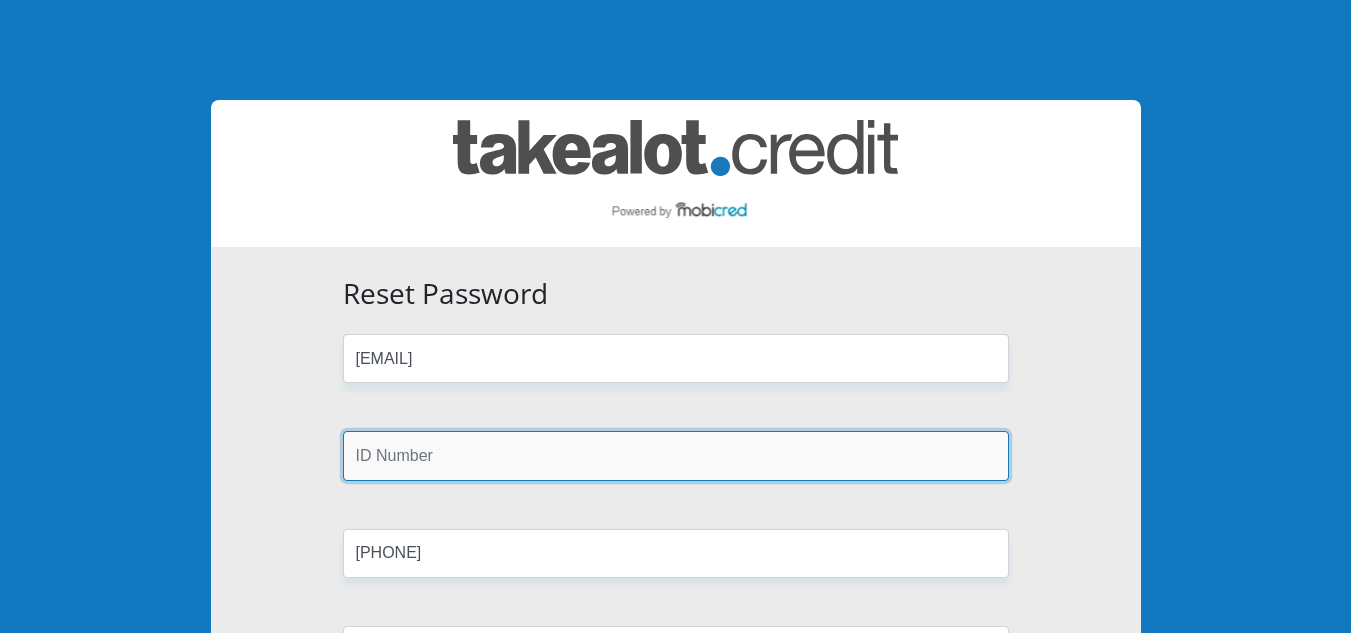 click at bounding box center (676, 455) 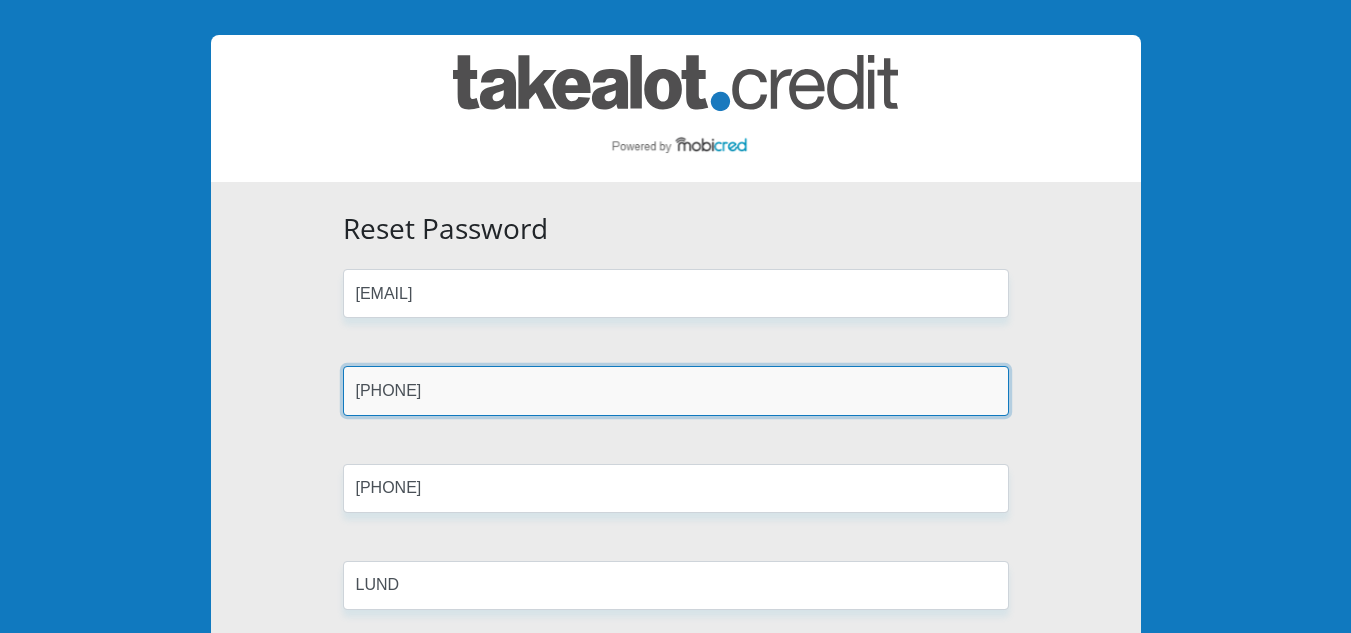 scroll, scrollTop: 200, scrollLeft: 0, axis: vertical 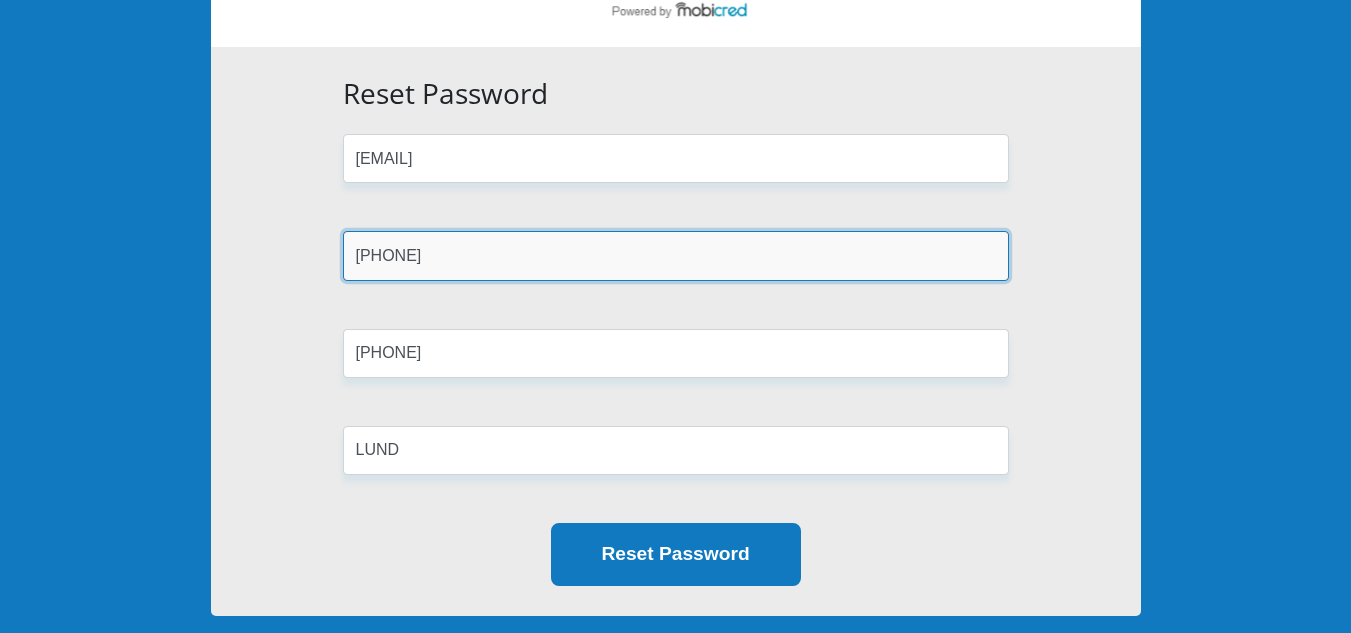 type on "[ID]" 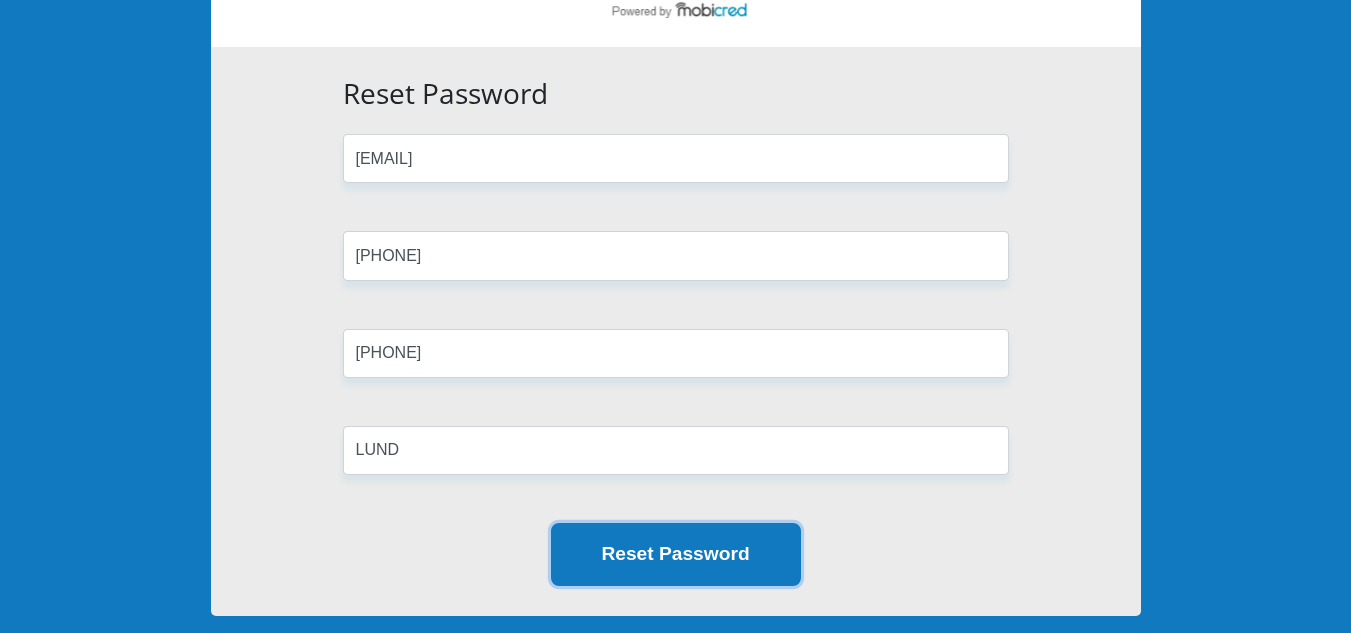 click on "Reset Password" at bounding box center (676, 554) 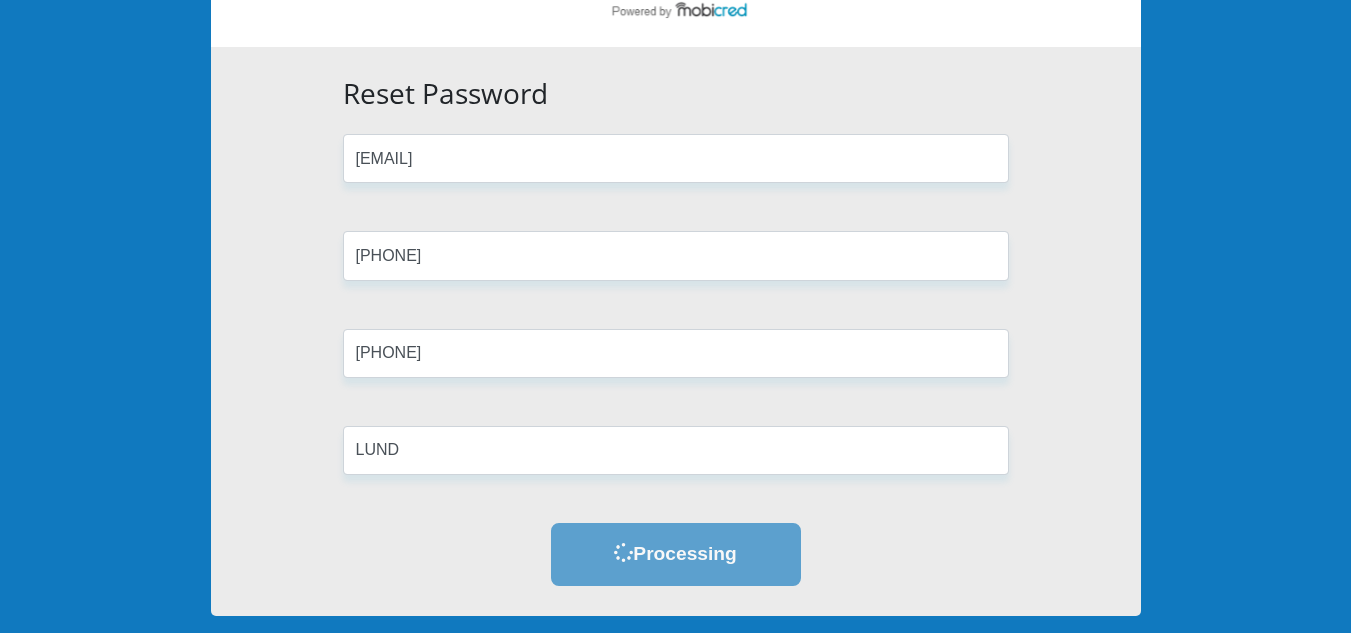 scroll, scrollTop: 0, scrollLeft: 0, axis: both 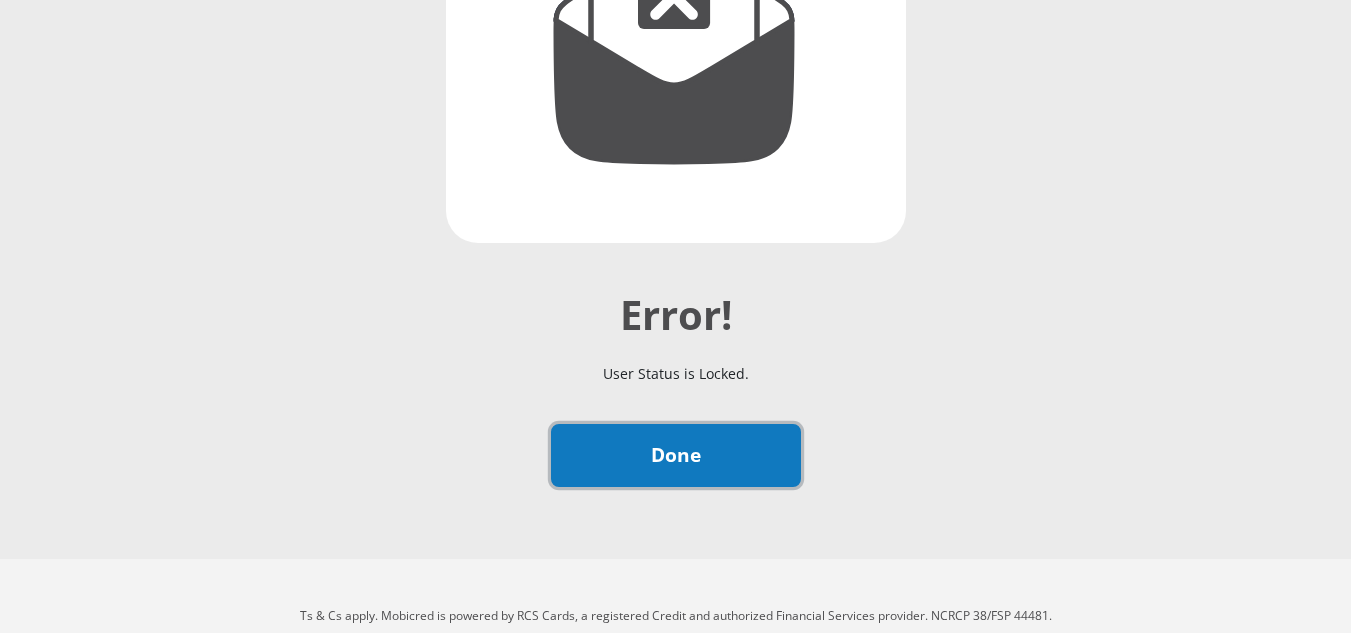 click on "Done" at bounding box center (676, 455) 